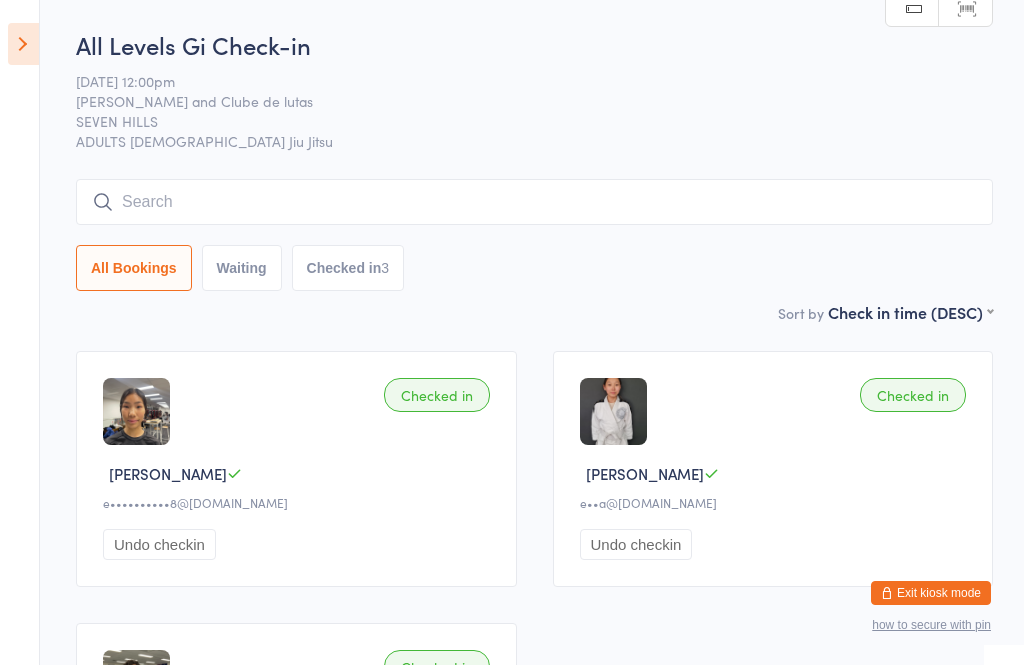 scroll, scrollTop: 72, scrollLeft: 0, axis: vertical 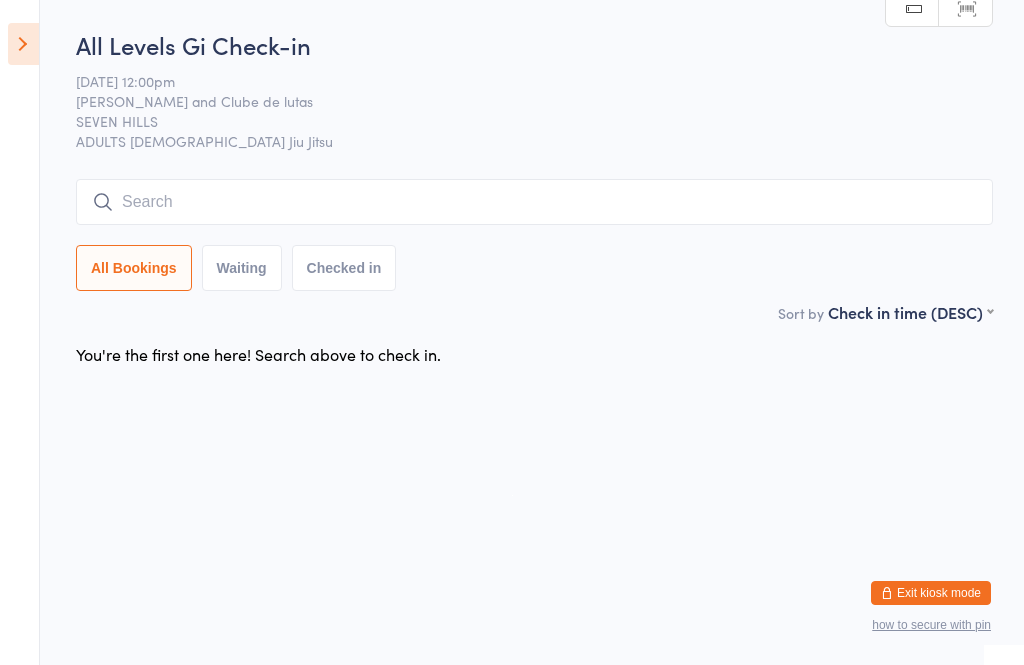 click at bounding box center (23, 44) 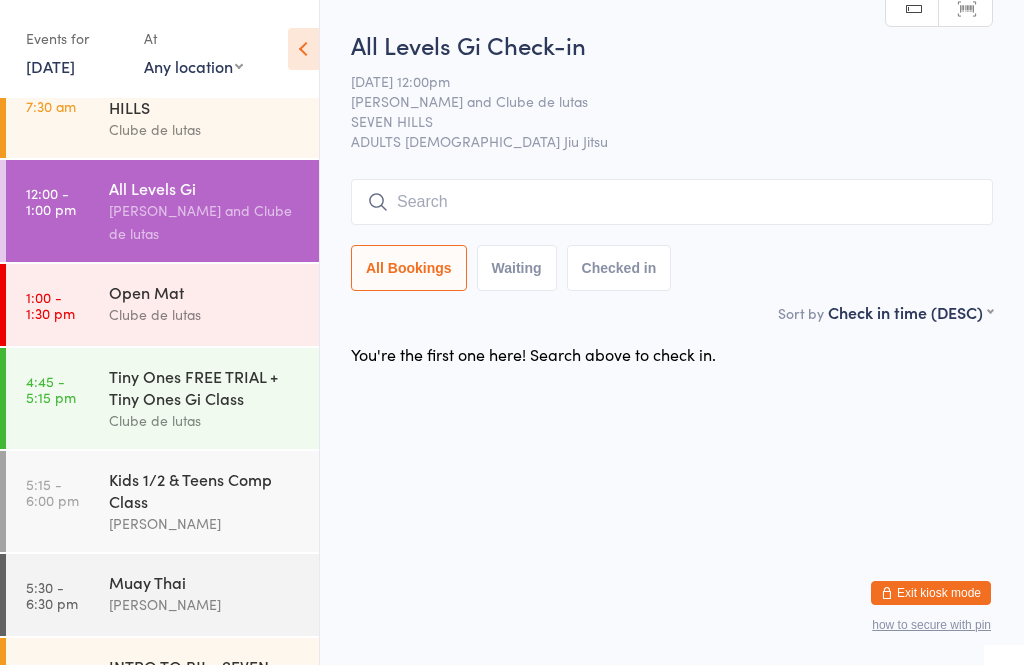 scroll, scrollTop: 220, scrollLeft: 0, axis: vertical 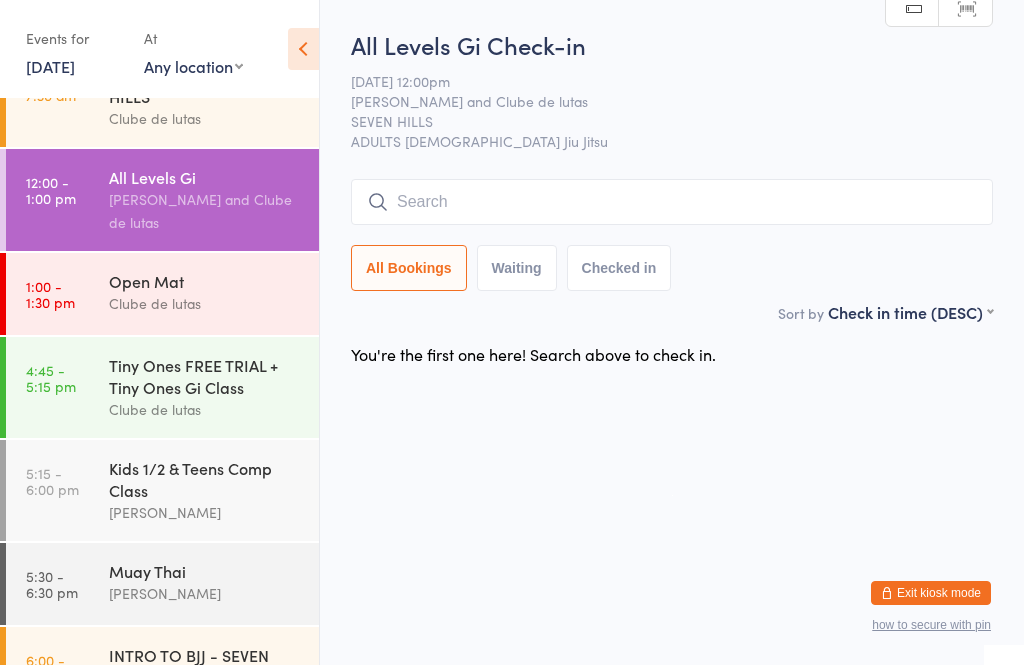 click on "Clube de lutas" at bounding box center (205, 409) 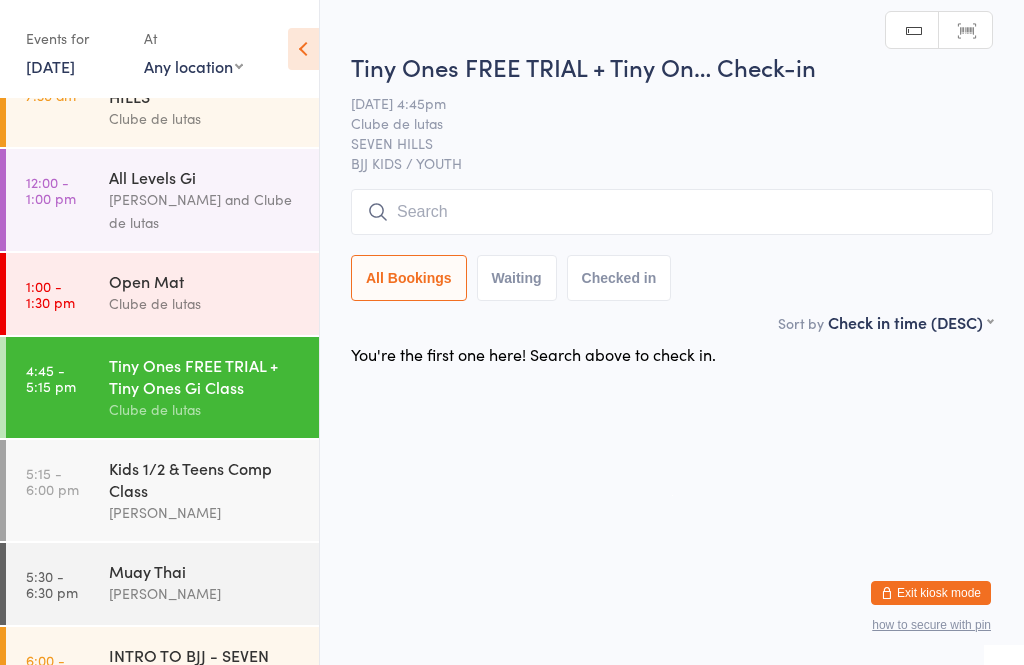 click on "Kids 1/2 & Teens Comp Class" at bounding box center [205, 479] 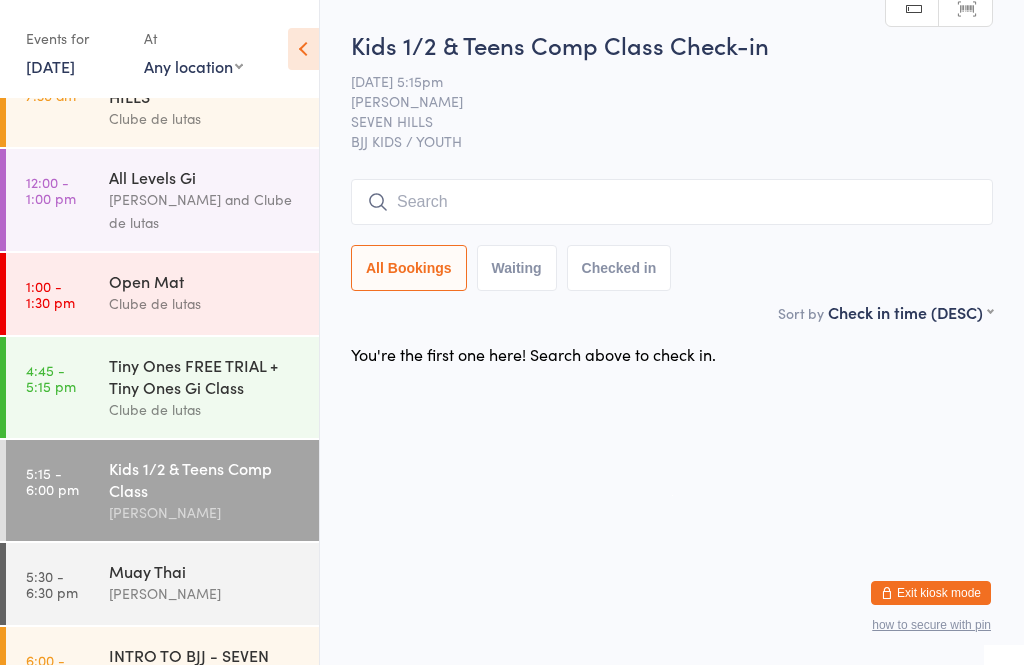 click on "[PERSON_NAME]" at bounding box center (205, 512) 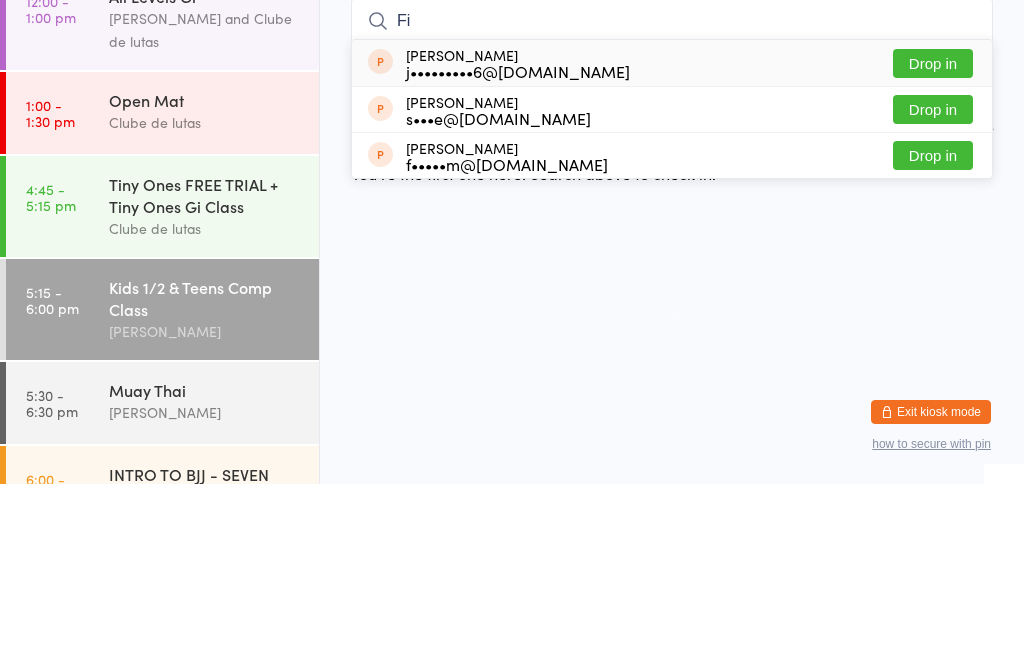type on "F" 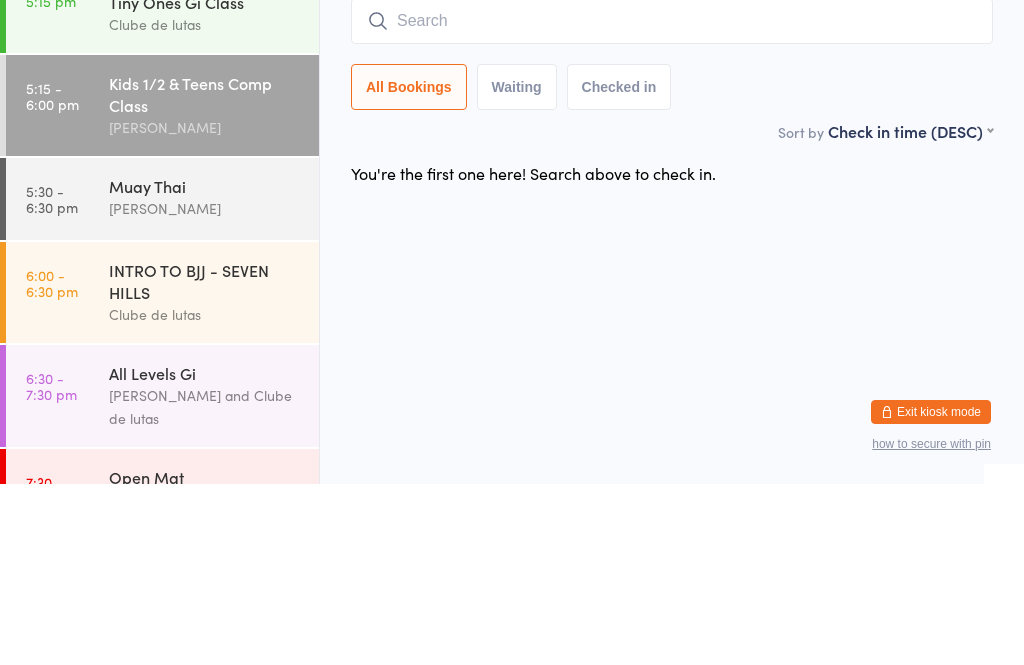 scroll, scrollTop: 429, scrollLeft: 0, axis: vertical 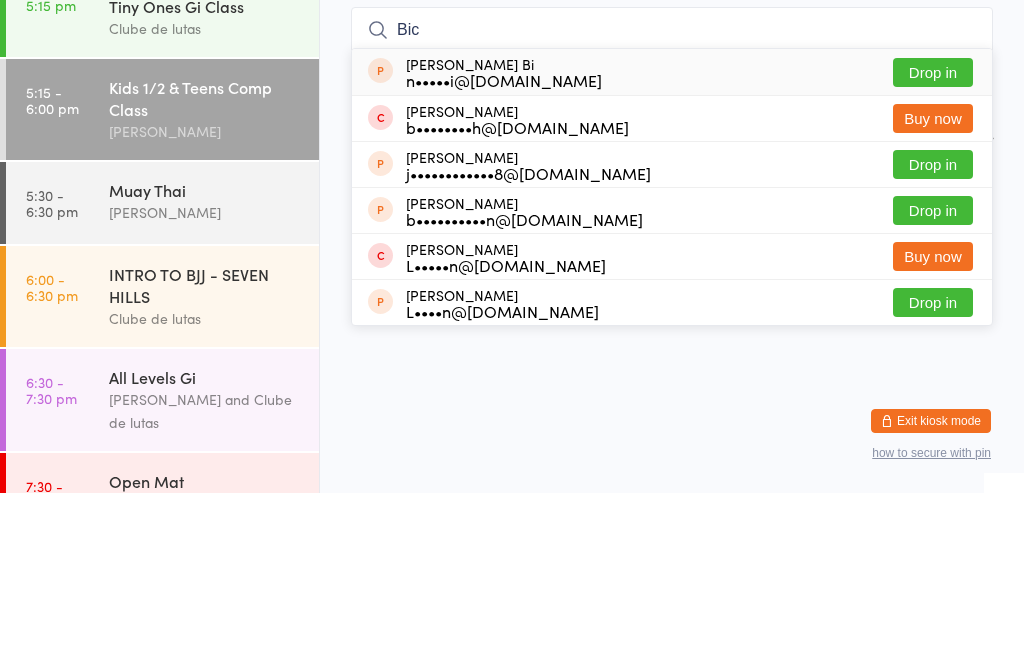 type on "BIC" 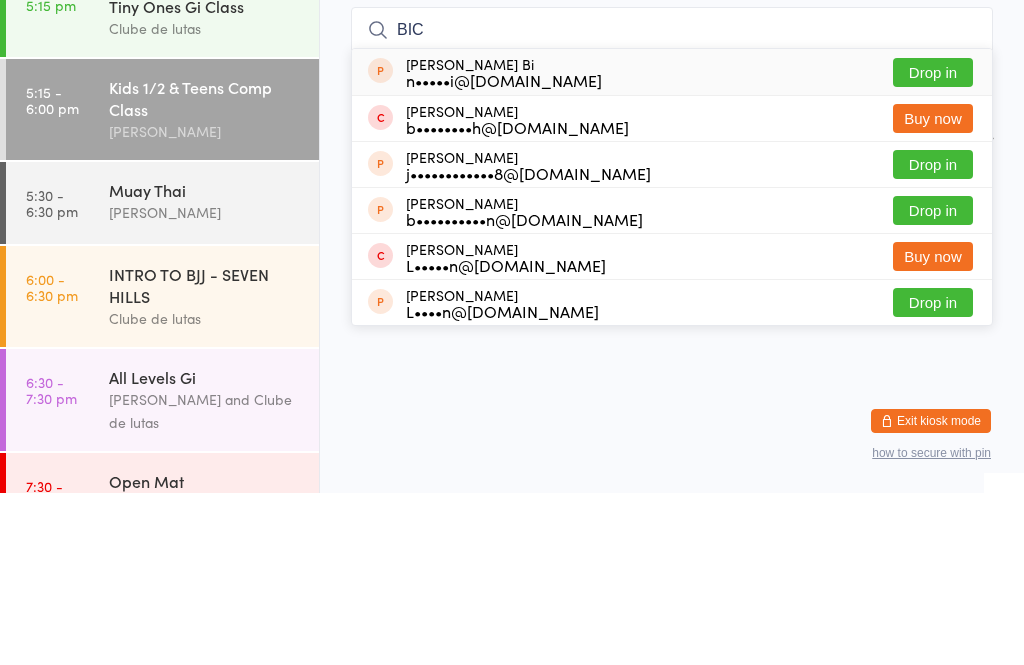 click on "[PERSON_NAME]" at bounding box center [205, 303] 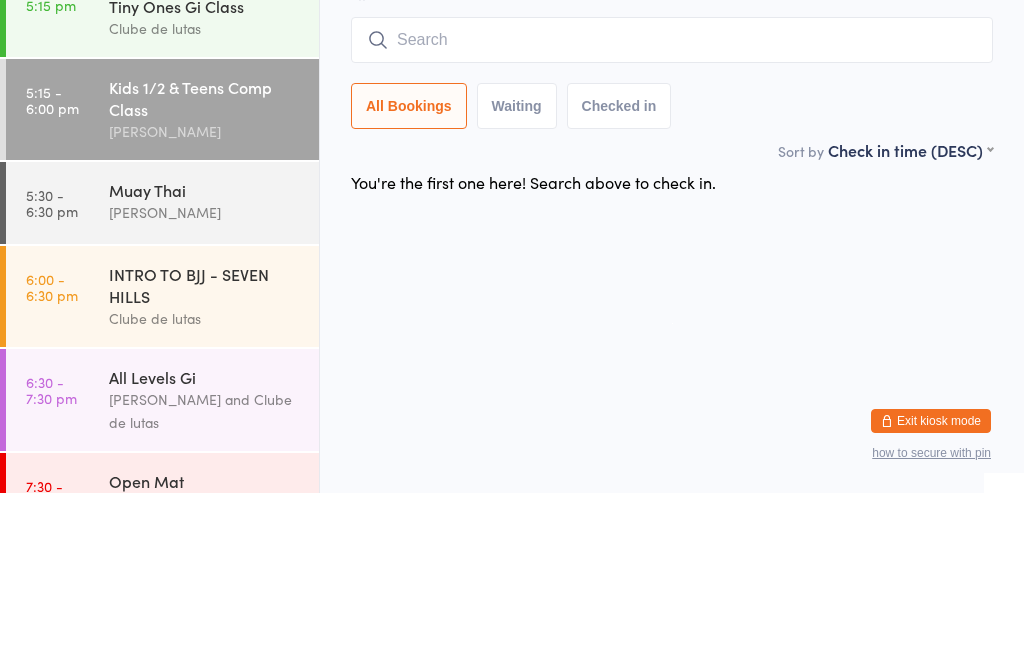click at bounding box center [672, 212] 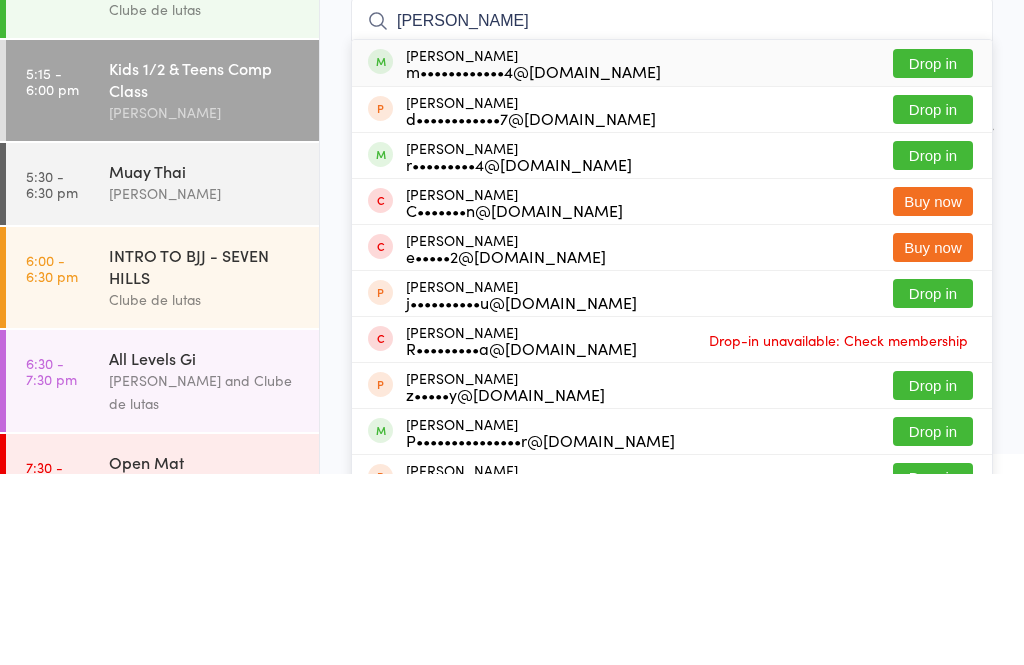 type on "Ethan kim" 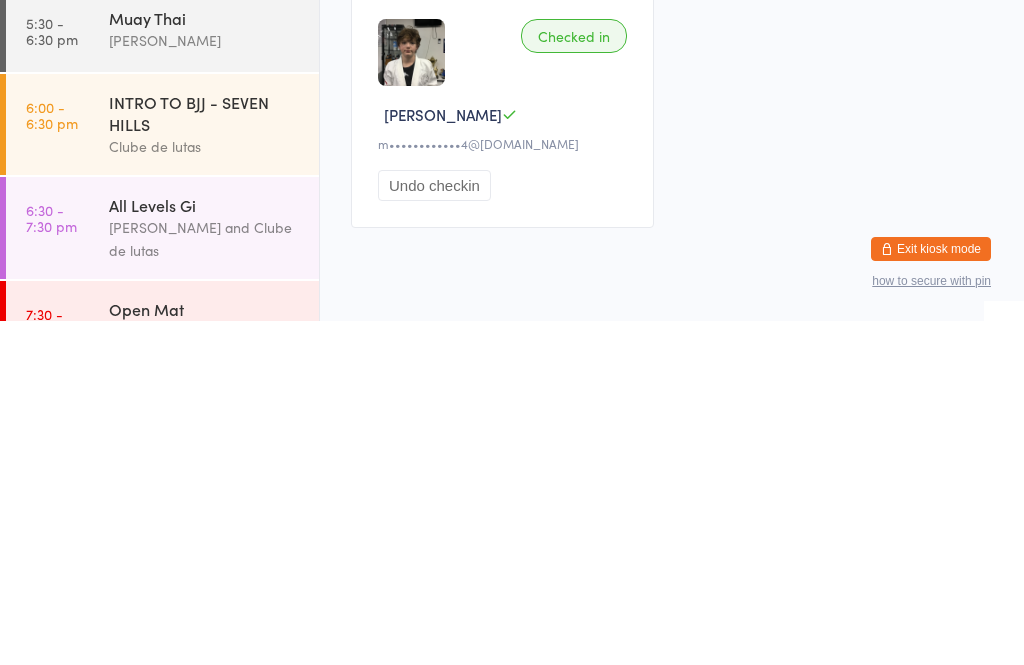 click on "Undo checkin" at bounding box center (434, 529) 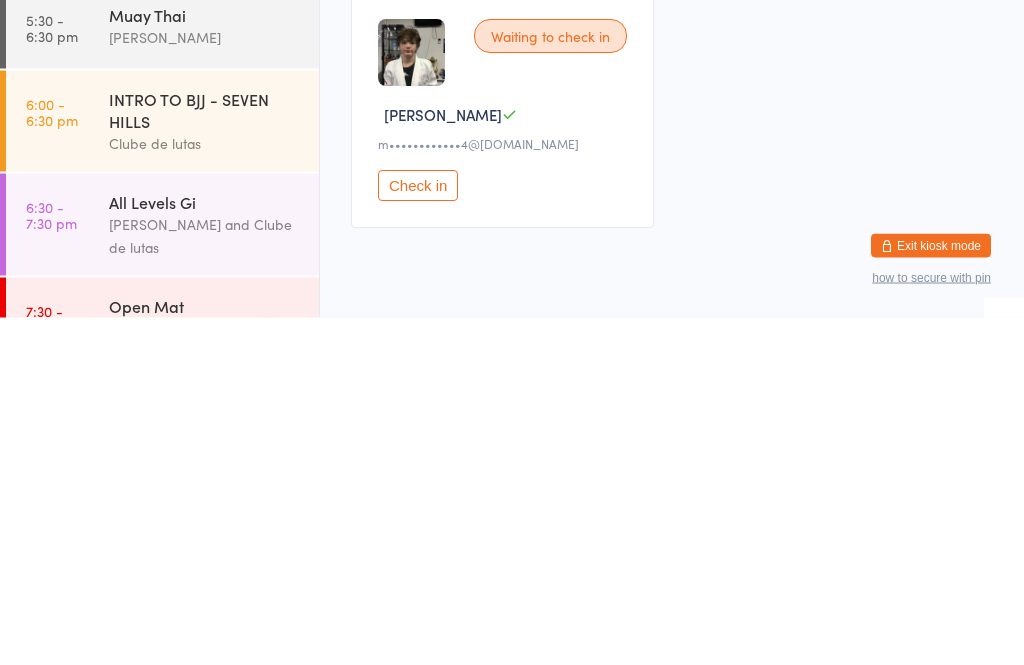 scroll, scrollTop: 15, scrollLeft: 0, axis: vertical 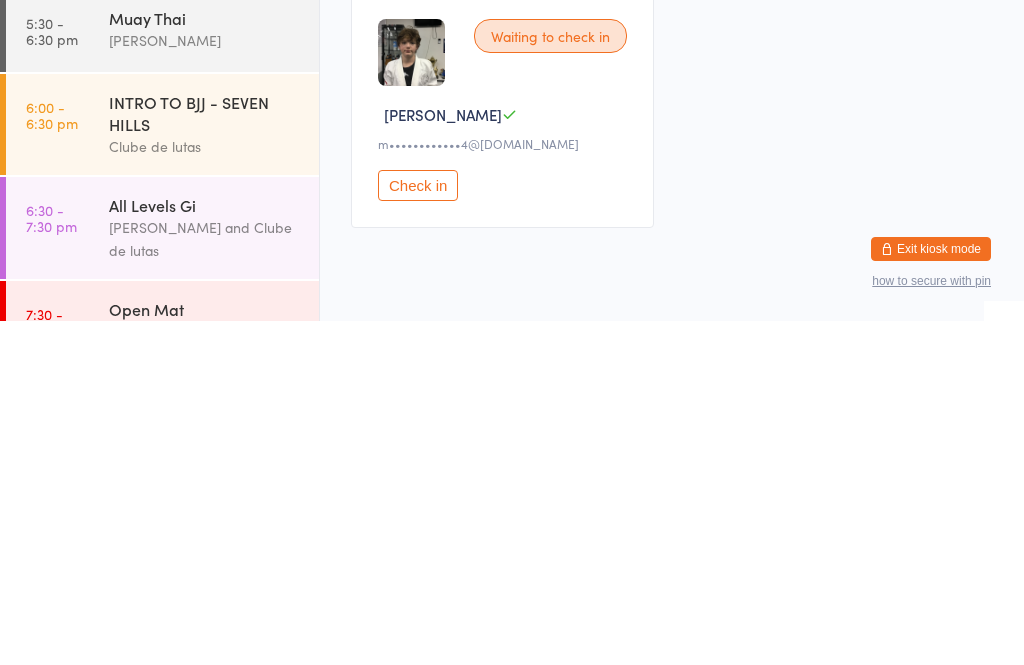 click at bounding box center [672, 187] 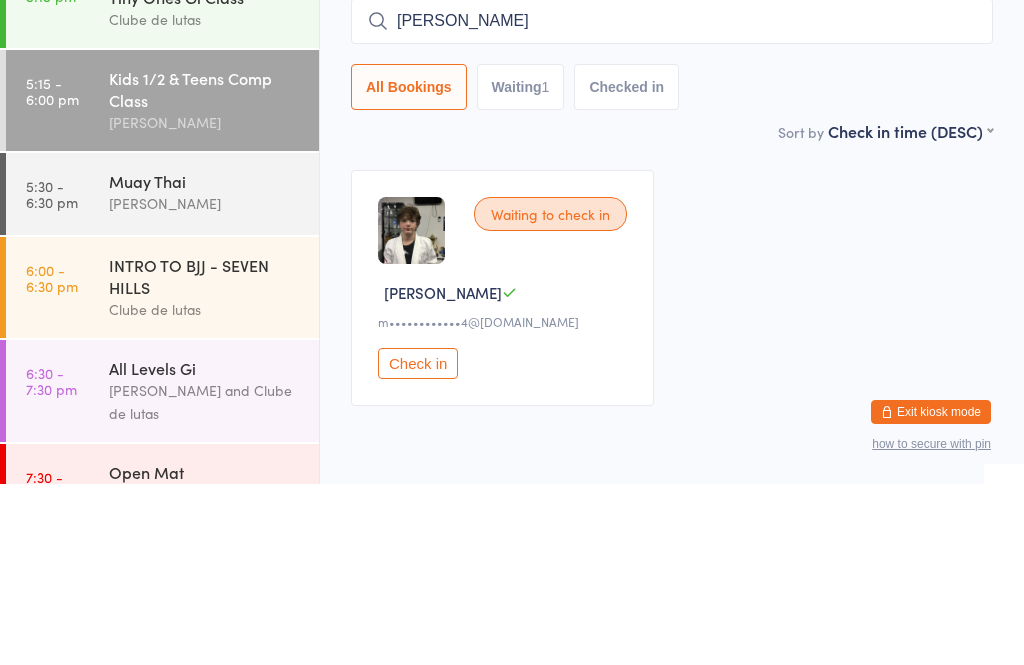 type on "Ethan Kim" 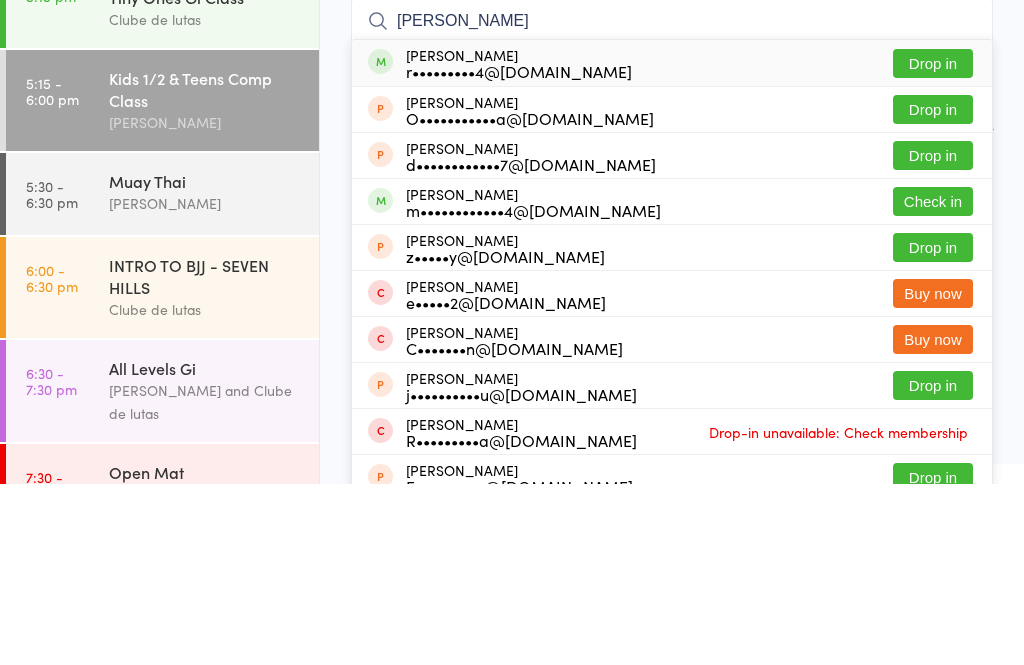 click on "Drop in" at bounding box center [933, 244] 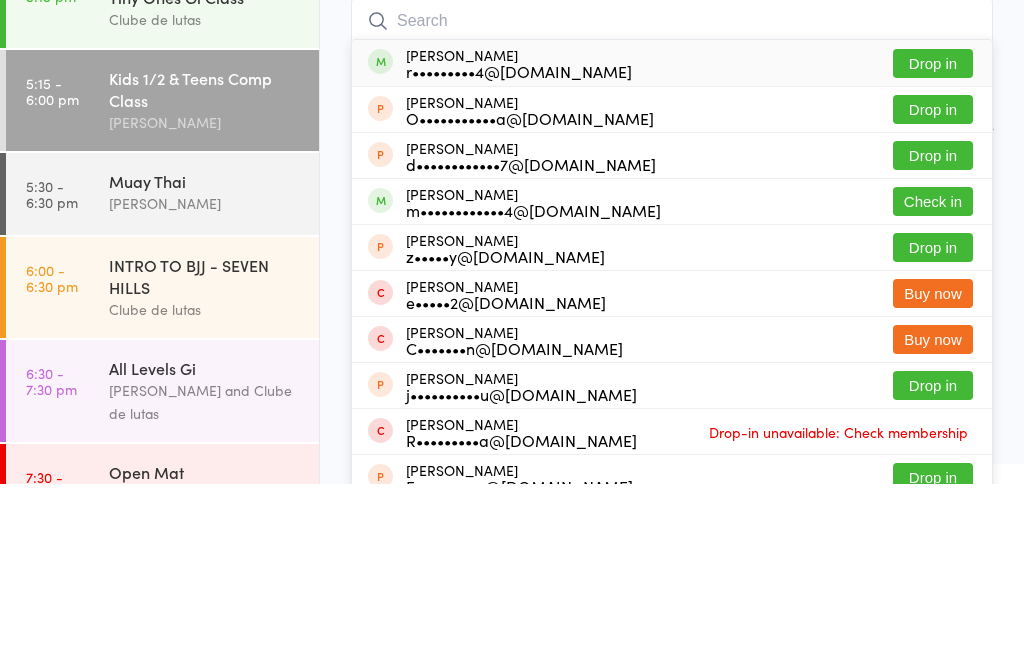 scroll, scrollTop: 72, scrollLeft: 0, axis: vertical 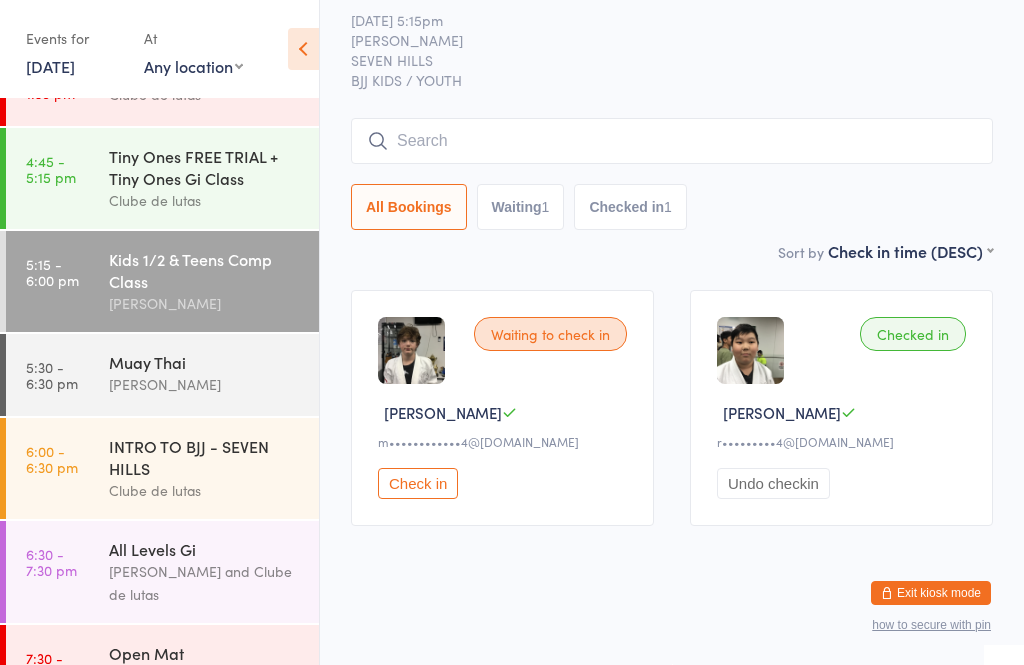 click at bounding box center (672, 141) 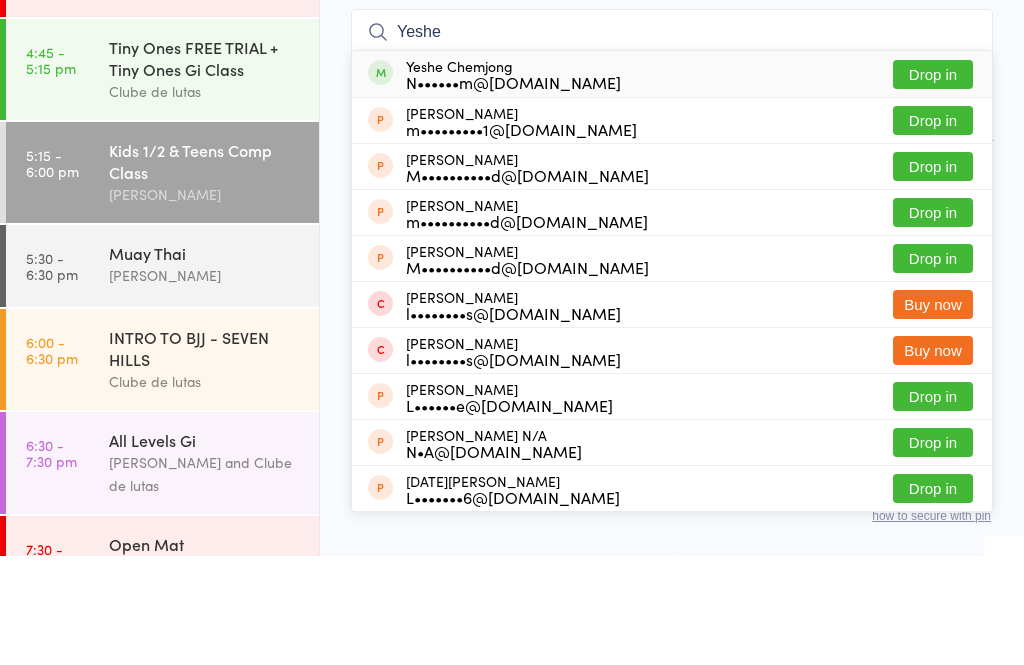 type on "Yeshe" 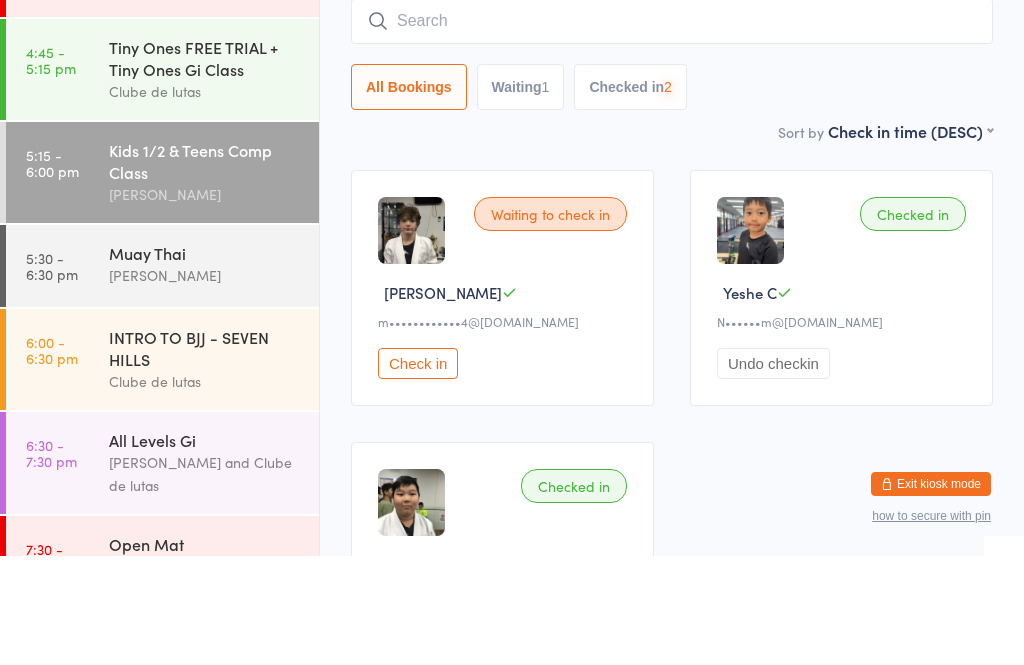 scroll, scrollTop: 181, scrollLeft: 0, axis: vertical 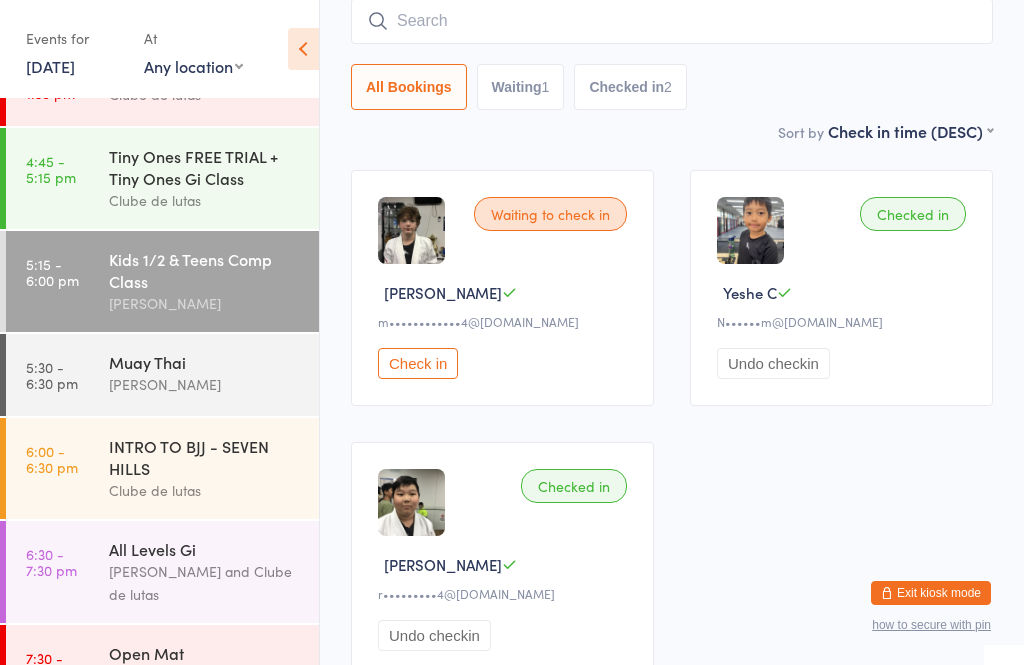 click on "7:30 - 8:30 pm Open Mat Alex Paz" at bounding box center (162, 666) 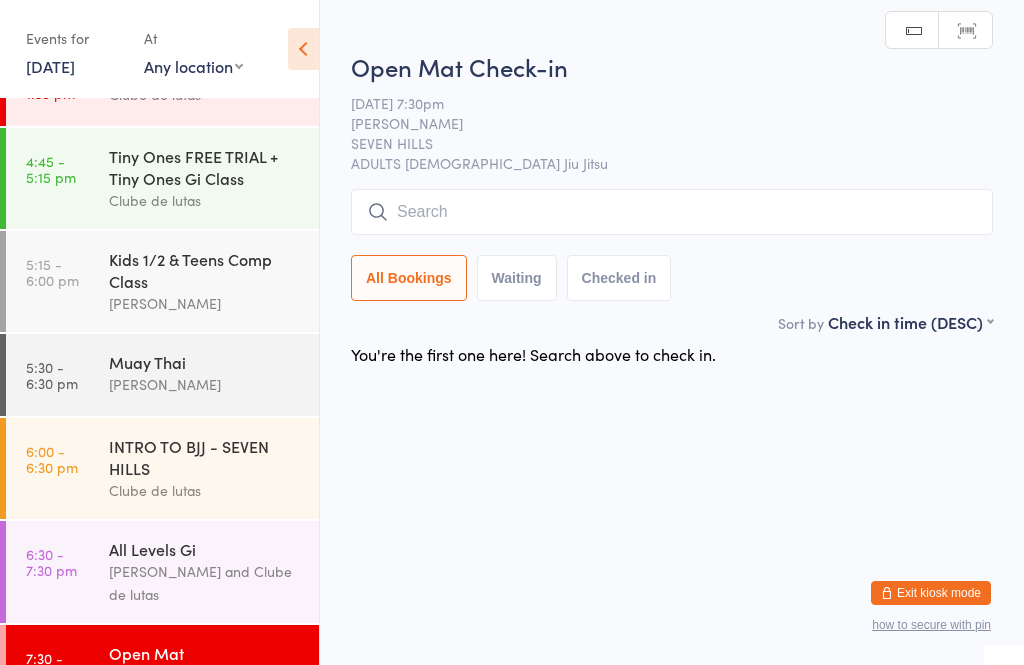 scroll, scrollTop: 0, scrollLeft: 0, axis: both 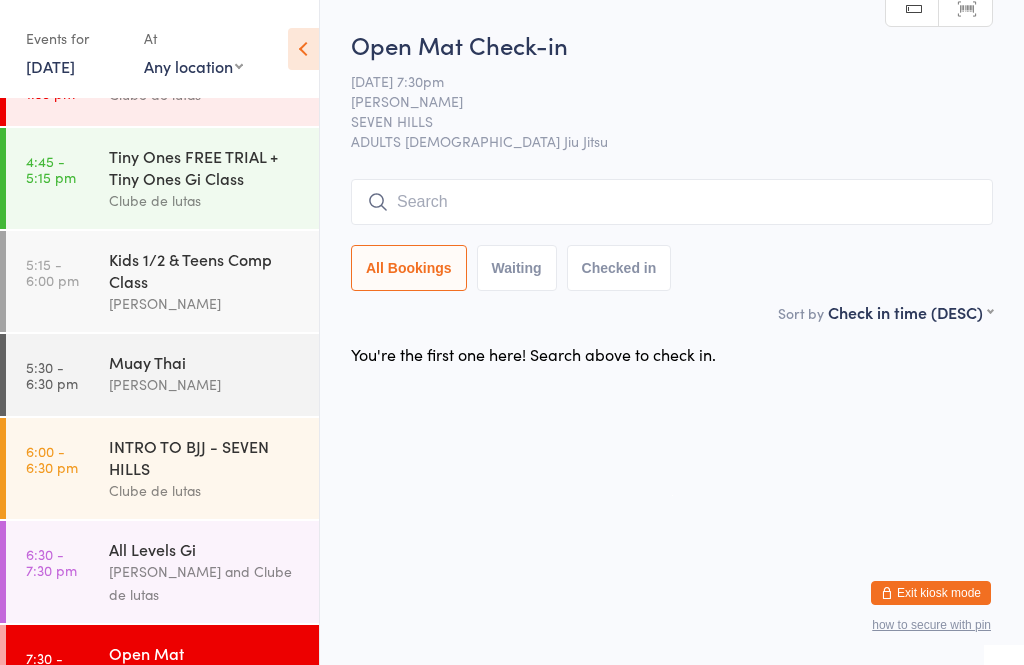 click at bounding box center (672, 202) 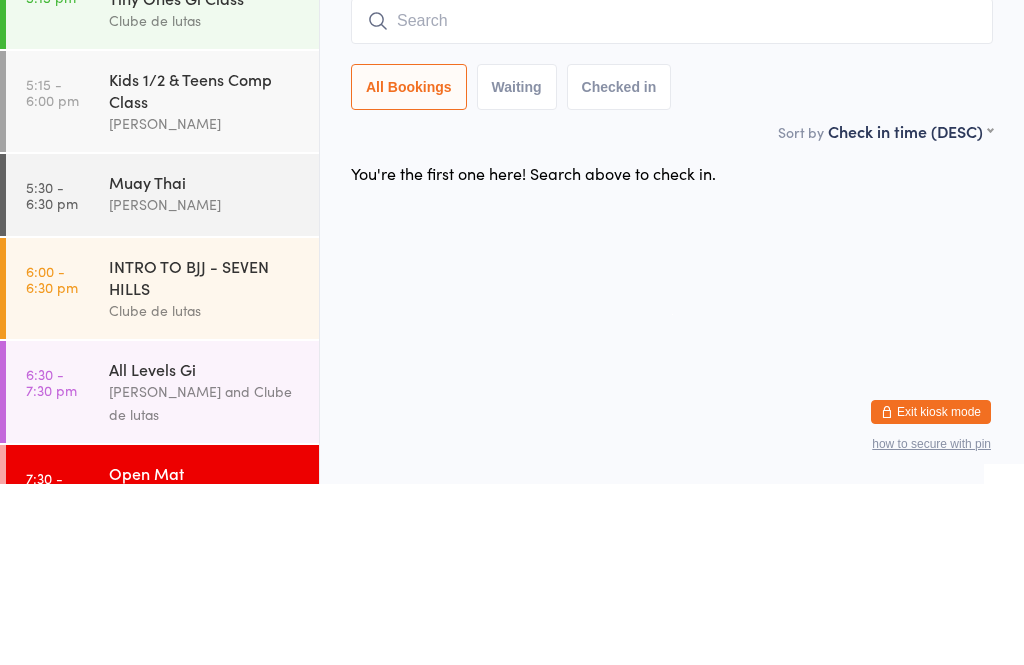 scroll, scrollTop: 432, scrollLeft: 0, axis: vertical 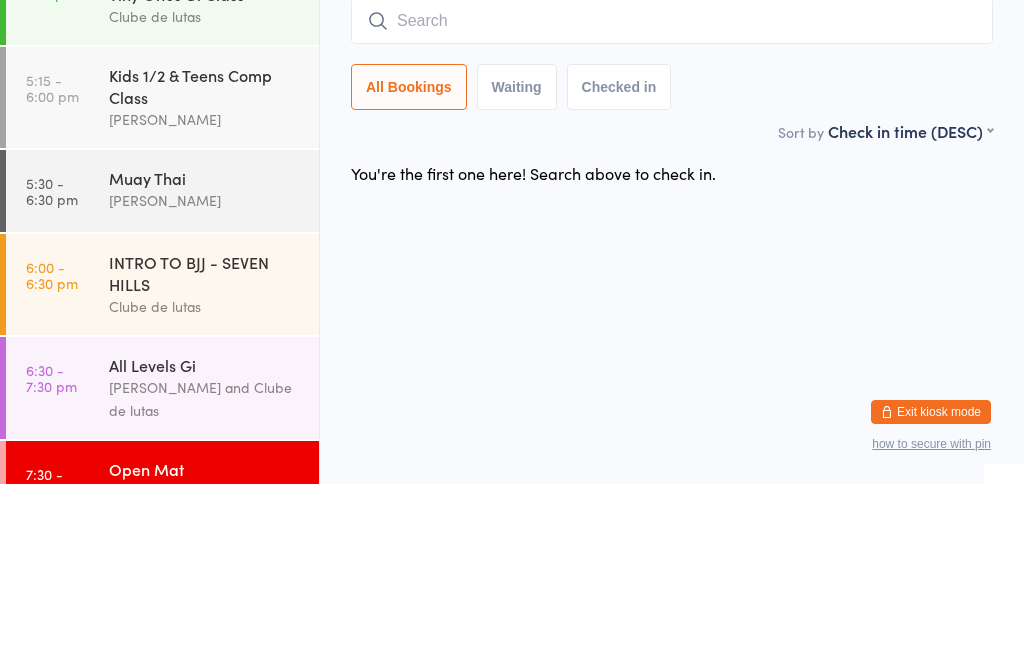 click on "5:15 - 6:00 pm Kids 1/2 & Teens Comp Class Alex Paz" at bounding box center (162, 278) 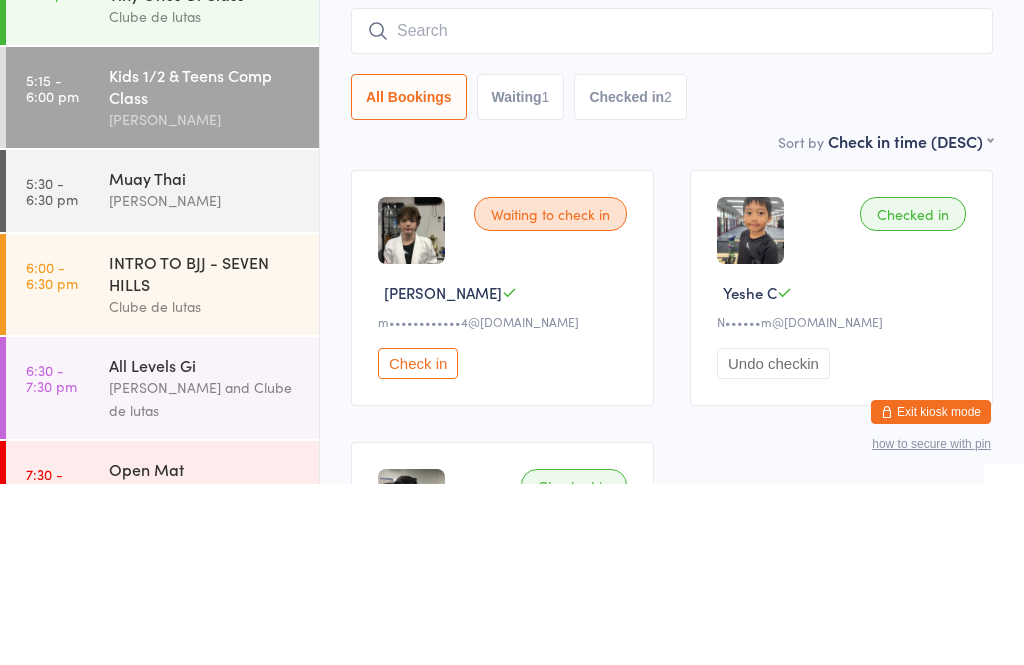 click at bounding box center (672, 212) 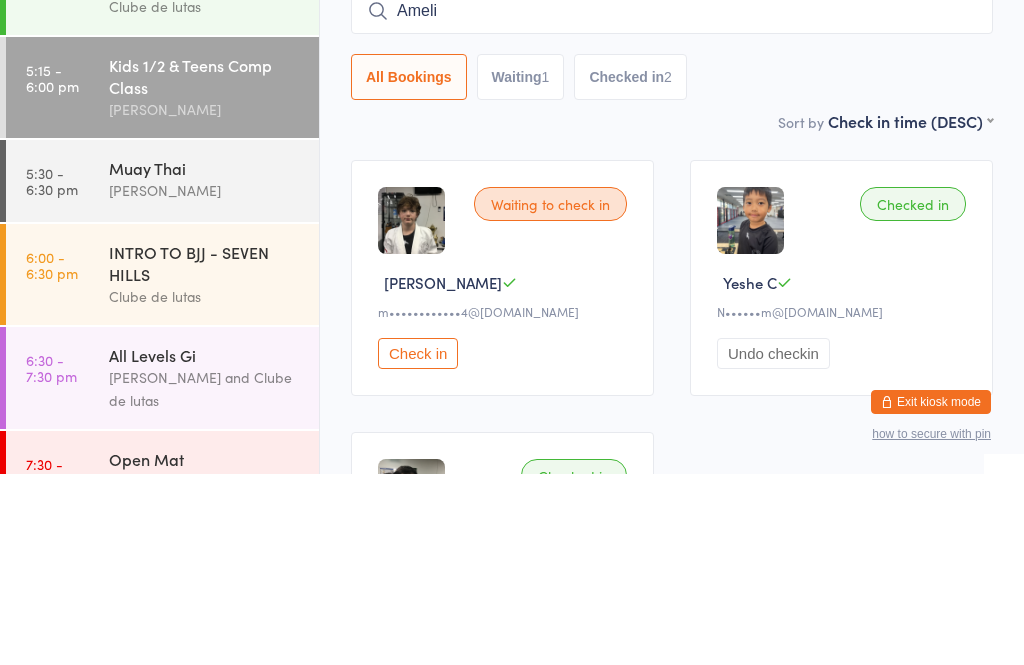 type on "Amelia" 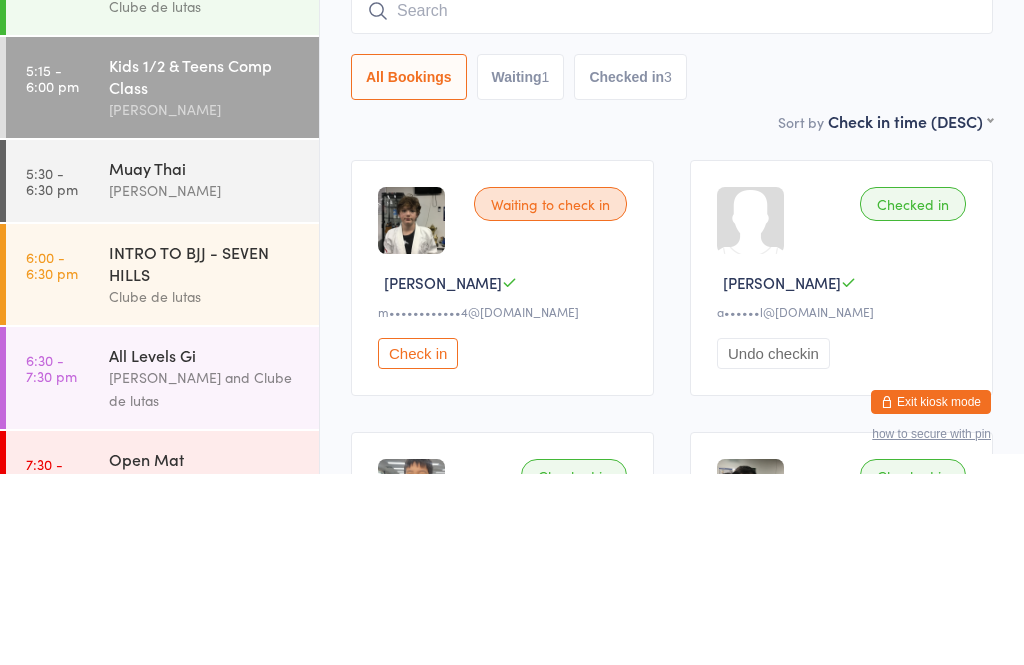 click at bounding box center (672, 202) 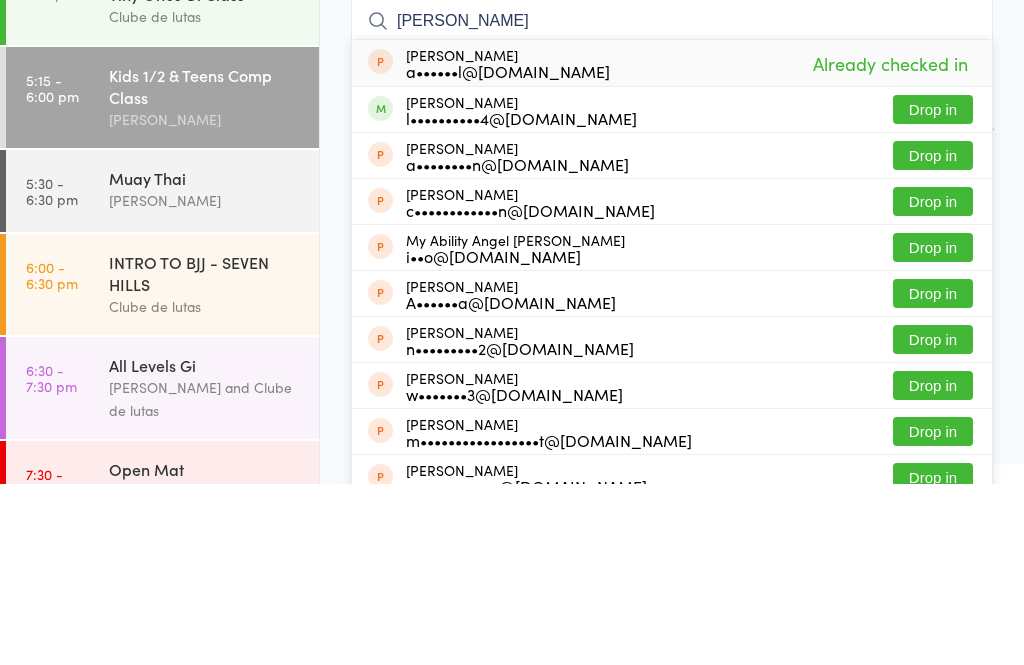 type on "amelia" 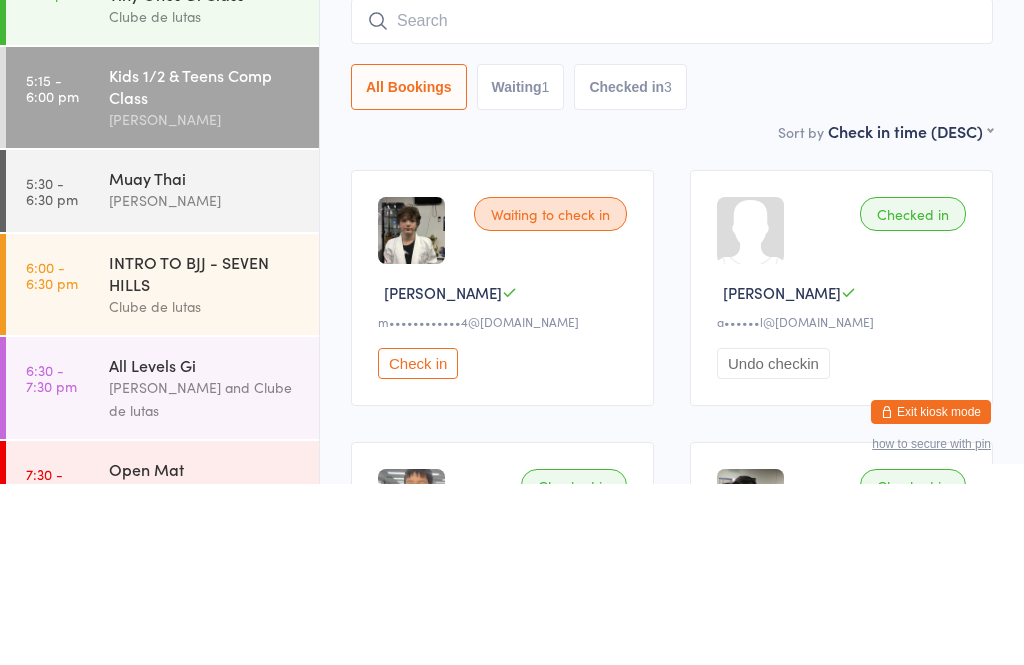 scroll, scrollTop: 181, scrollLeft: 0, axis: vertical 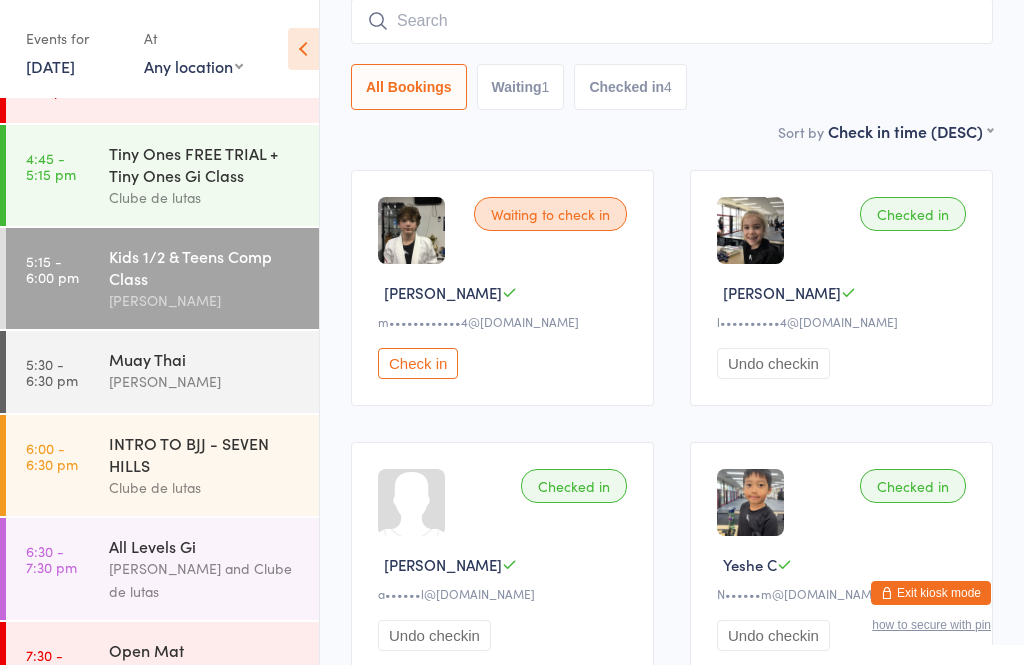 click at bounding box center [672, 21] 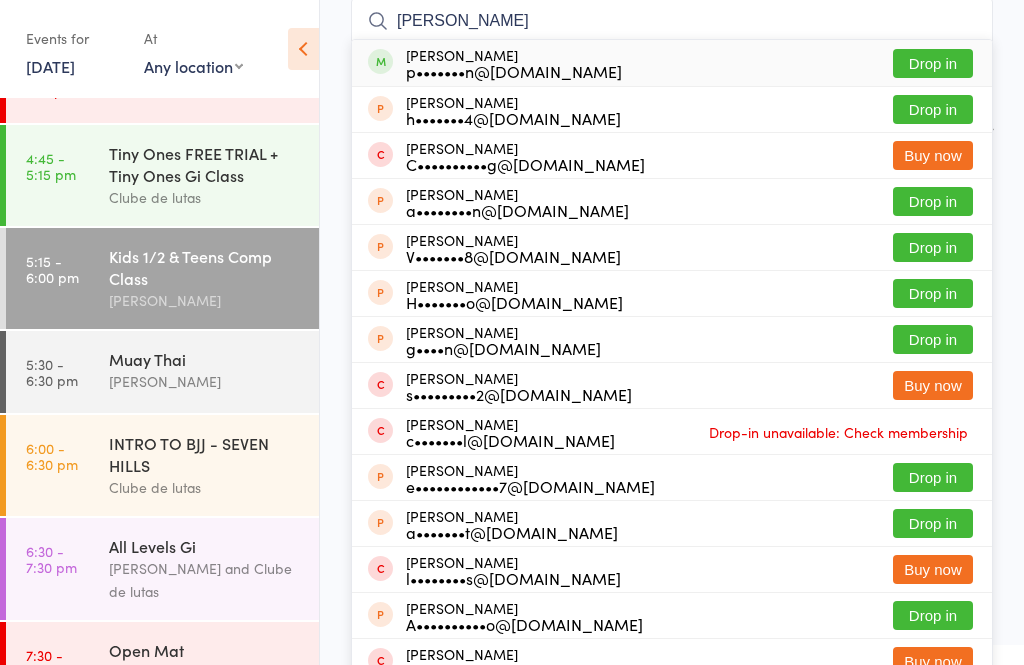 type on "Elijah kimp" 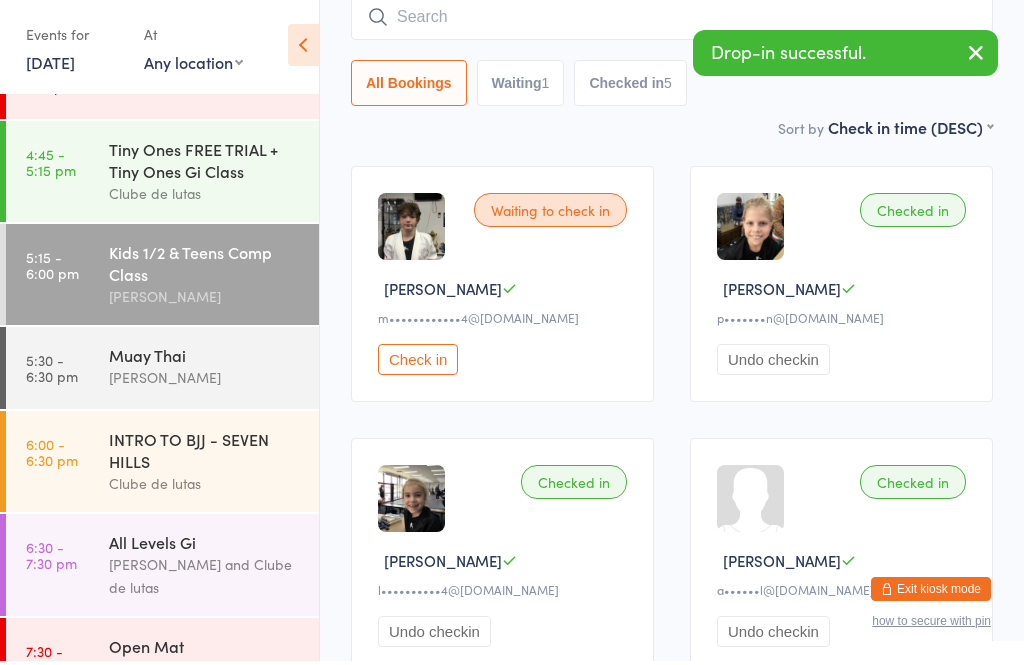 scroll, scrollTop: 240, scrollLeft: 0, axis: vertical 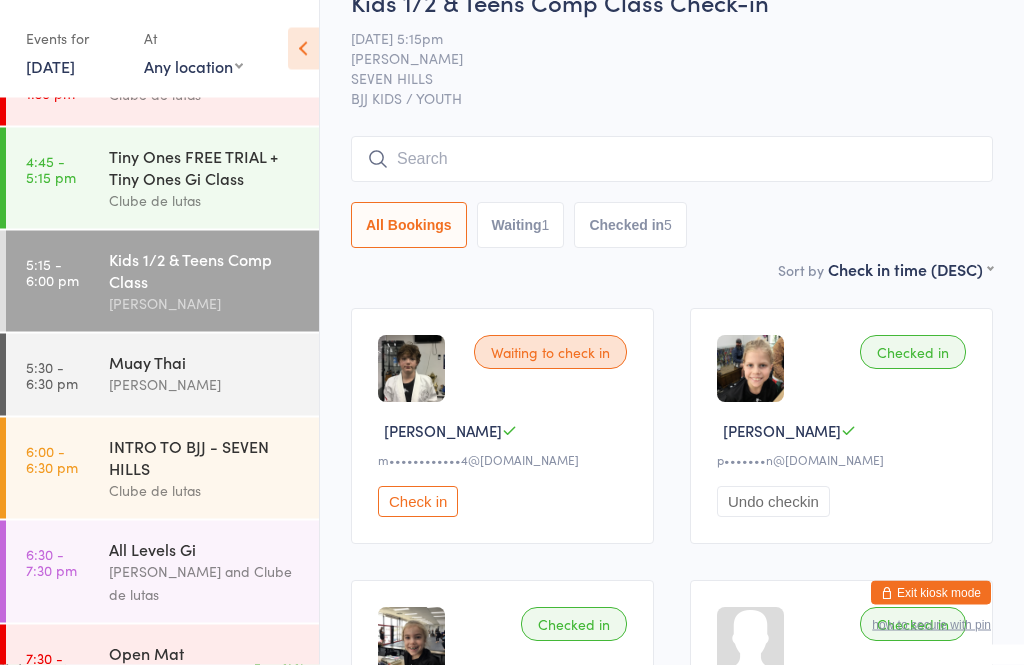 click at bounding box center [672, 160] 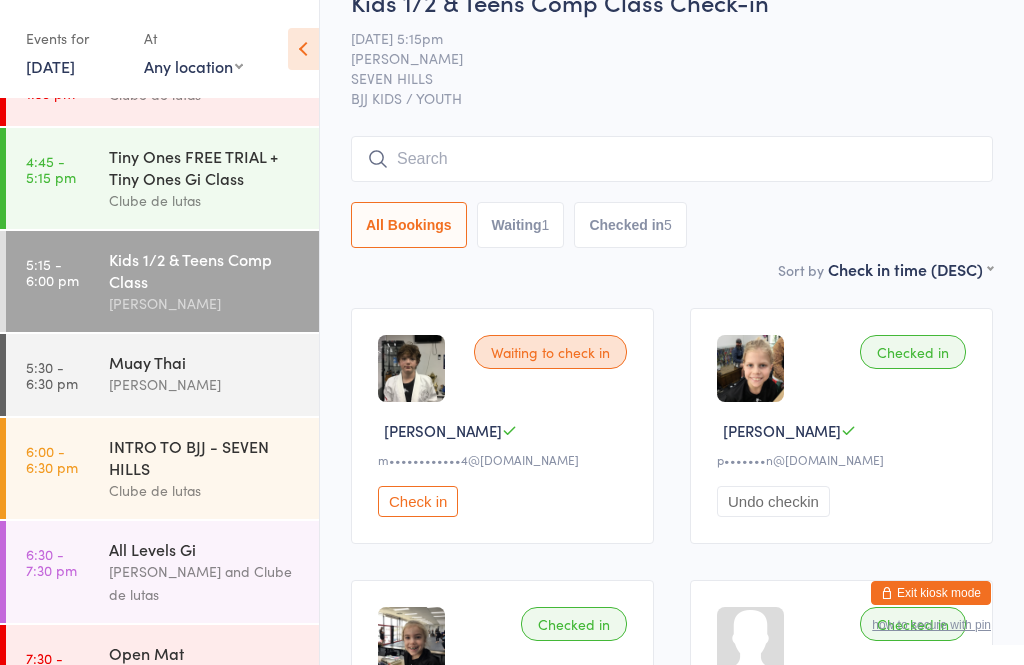 scroll, scrollTop: 42, scrollLeft: 0, axis: vertical 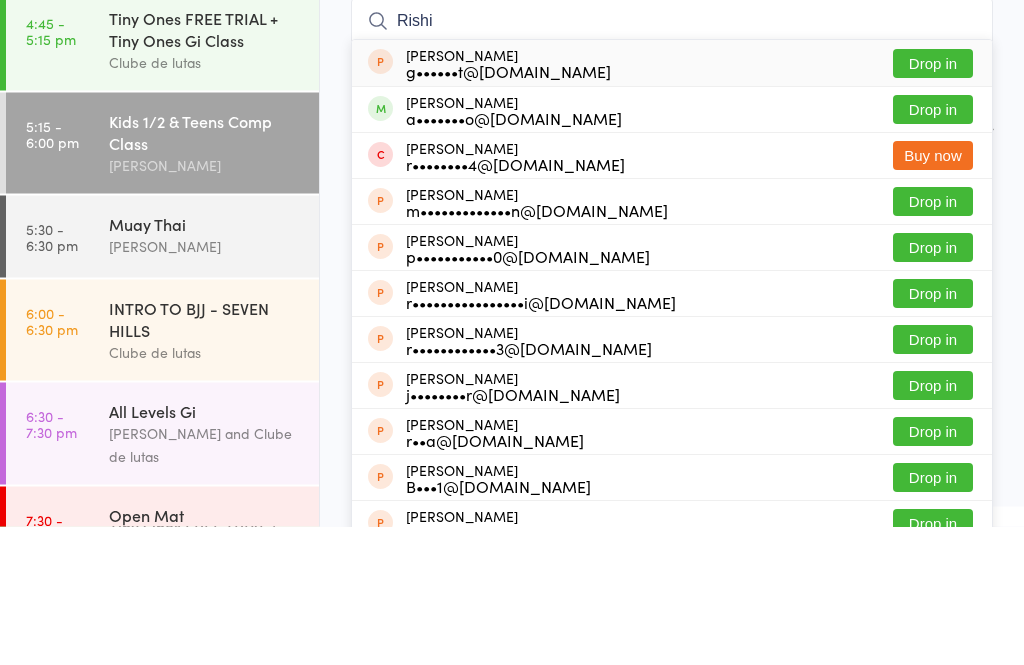 type on "Rishi" 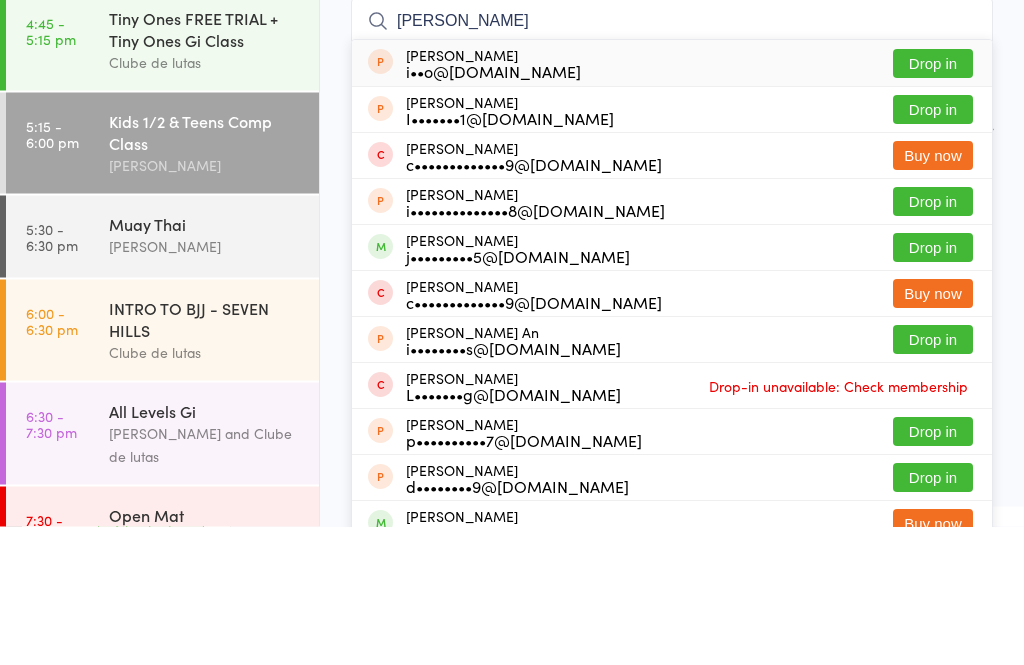 type on "isaac" 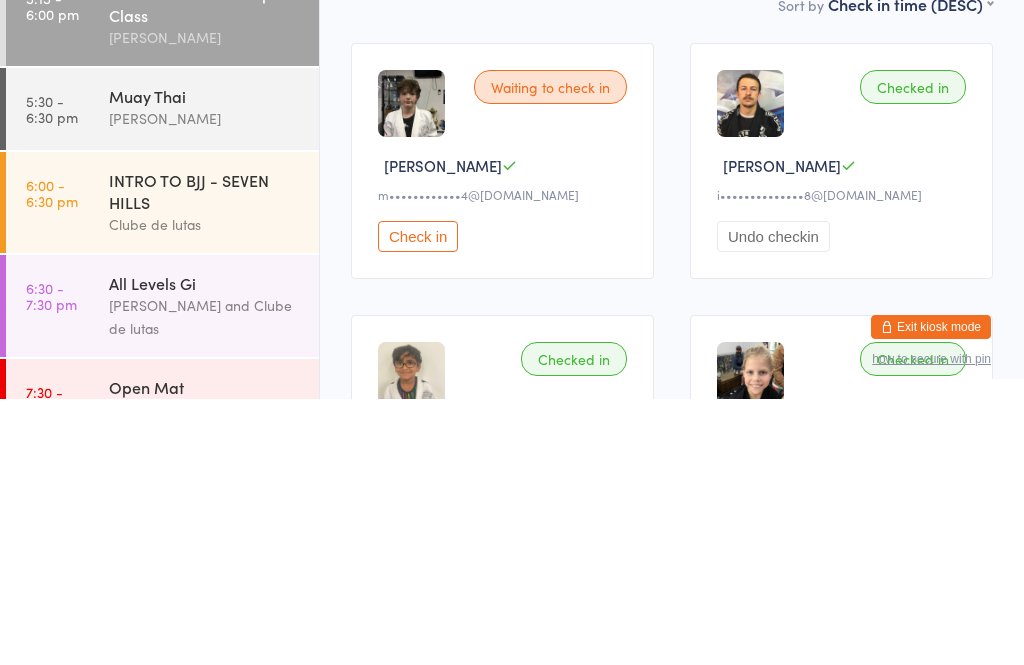 click on "Undo checkin" at bounding box center (773, 502) 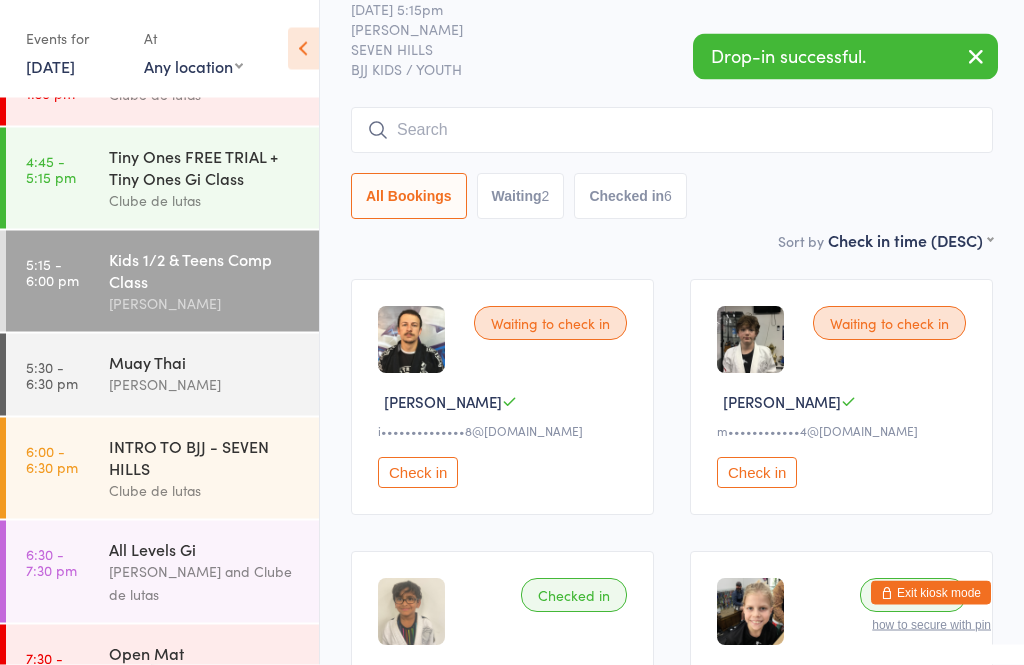 scroll, scrollTop: 57, scrollLeft: 0, axis: vertical 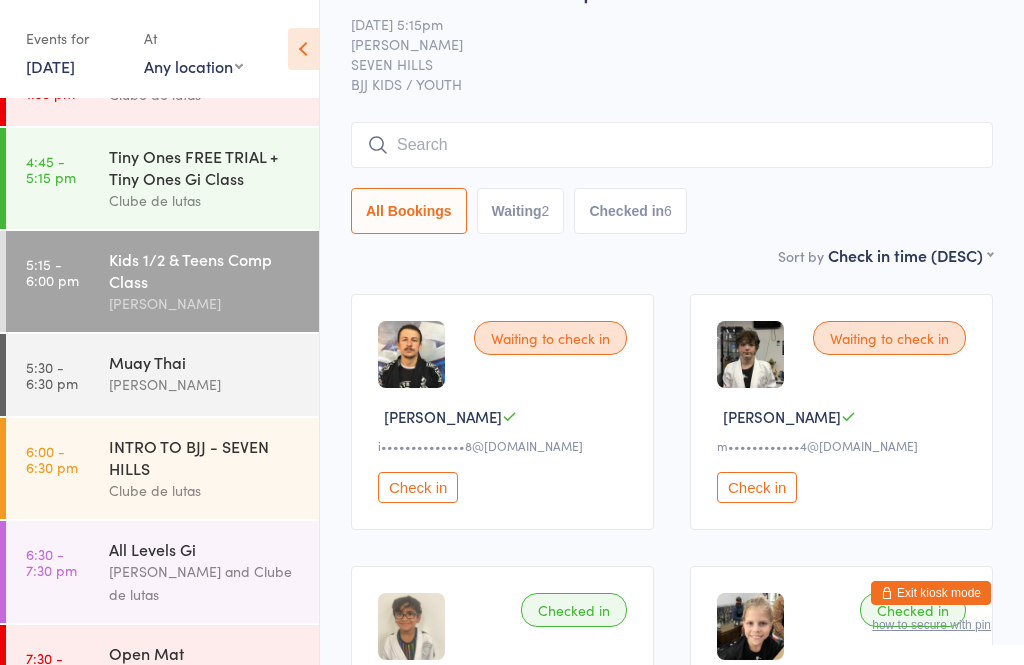click at bounding box center [672, 145] 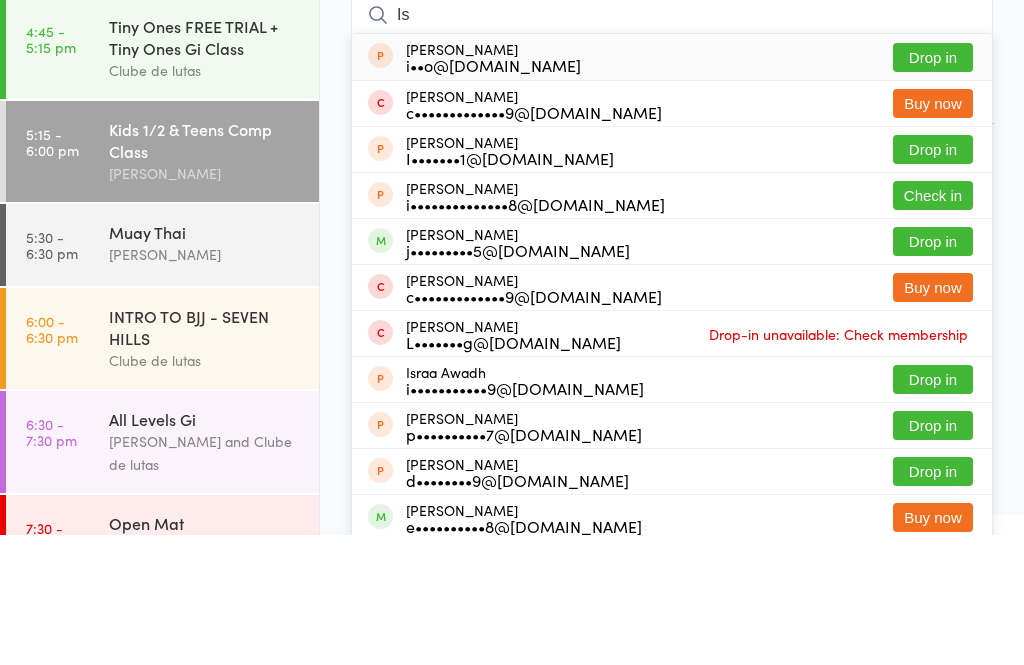 type on "I" 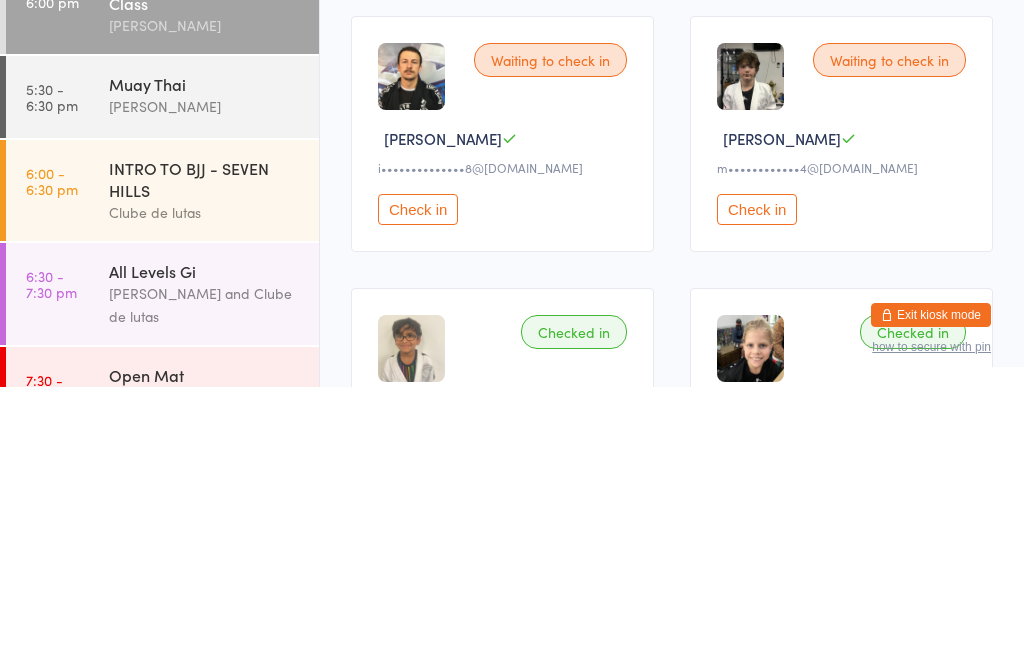 type on "I" 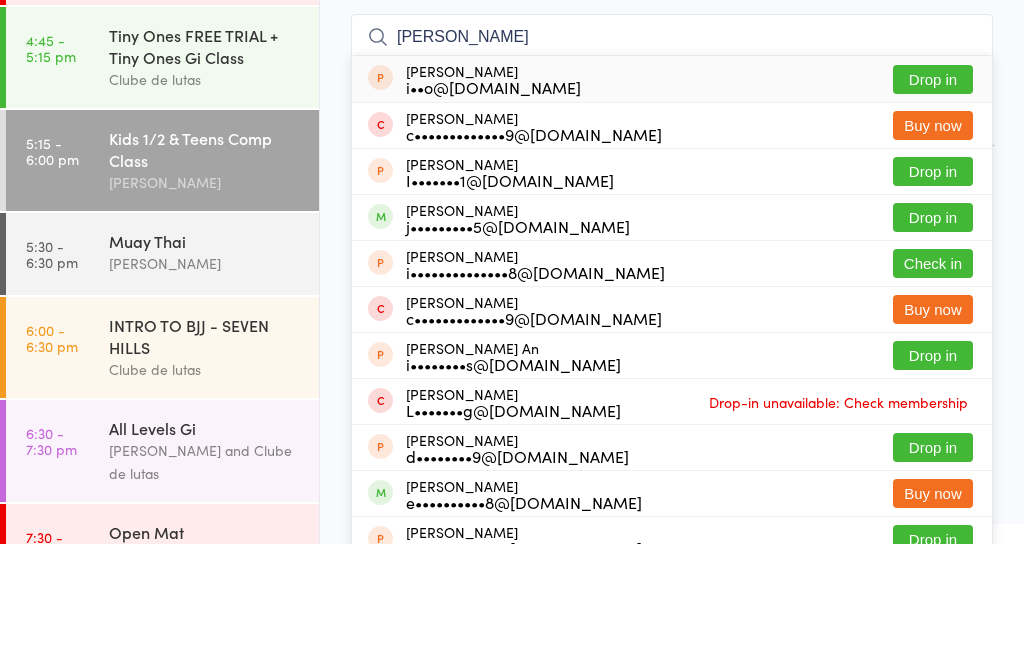 type on "Isaac" 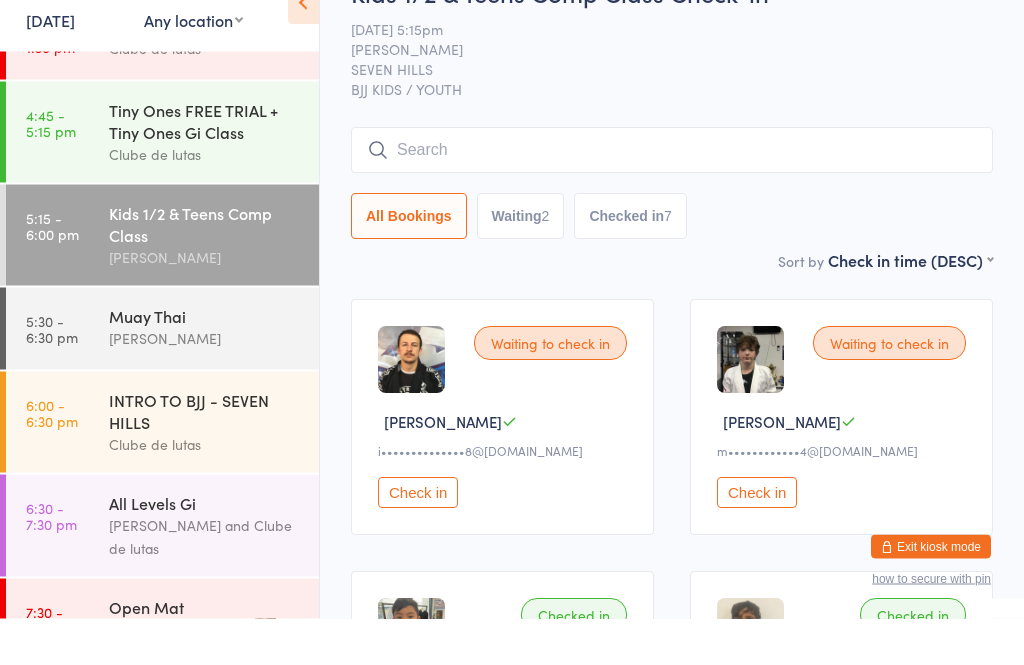 scroll, scrollTop: 53, scrollLeft: 0, axis: vertical 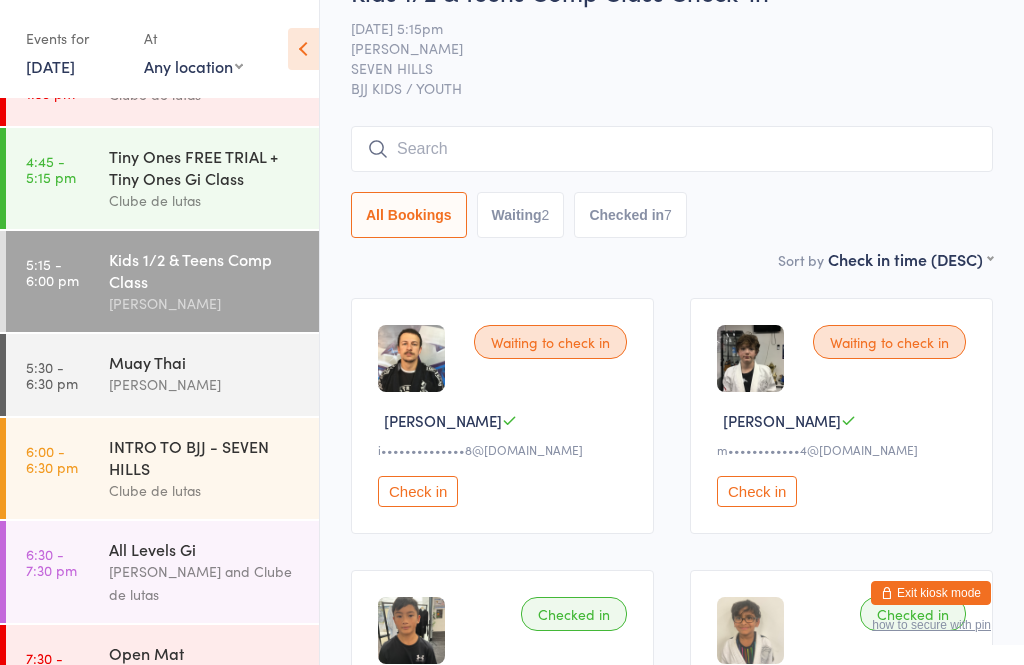 click at bounding box center (672, 149) 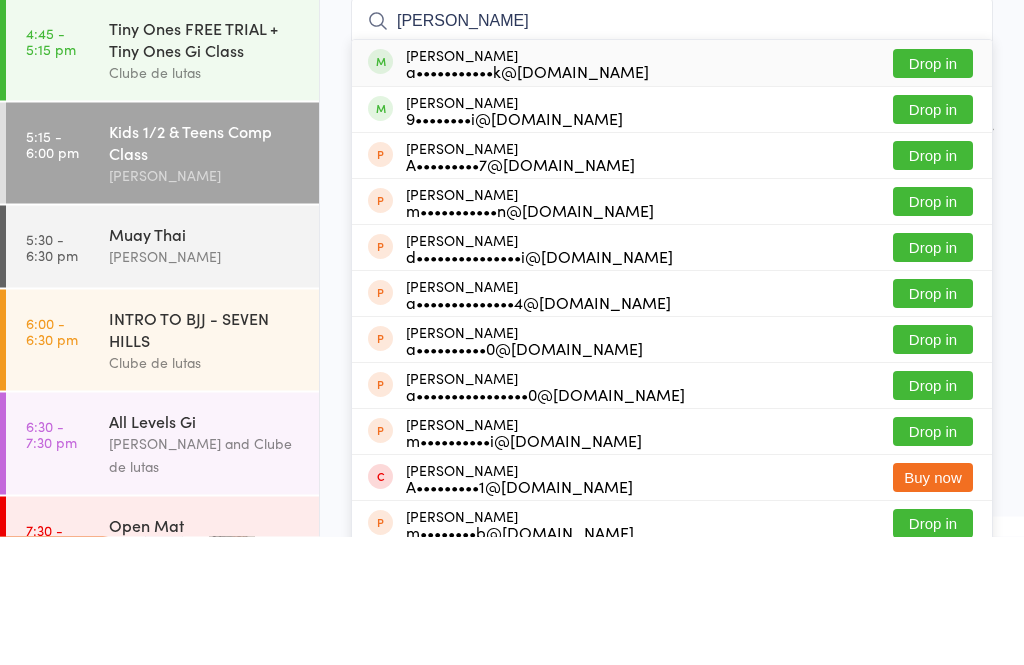 type on "Ali ka" 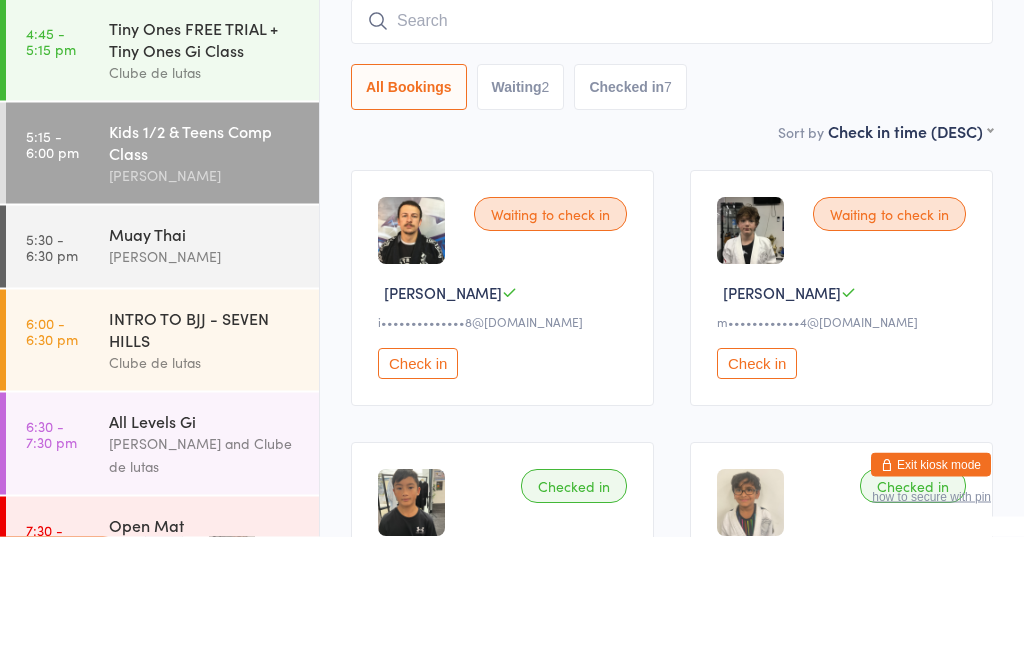 scroll, scrollTop: 181, scrollLeft: 0, axis: vertical 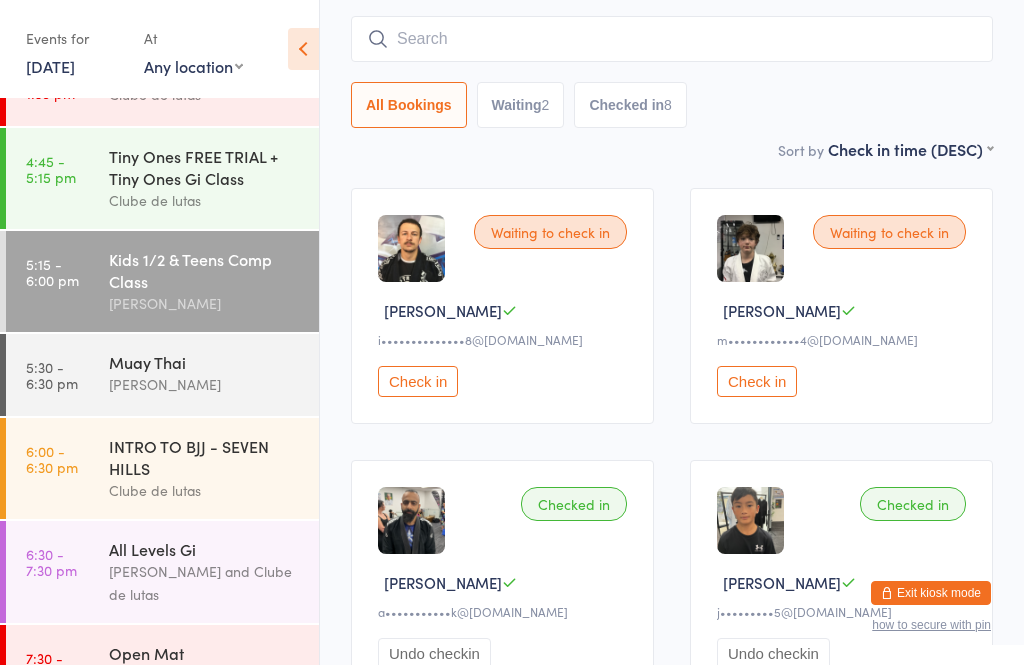 click on "[PERSON_NAME]" at bounding box center [205, 384] 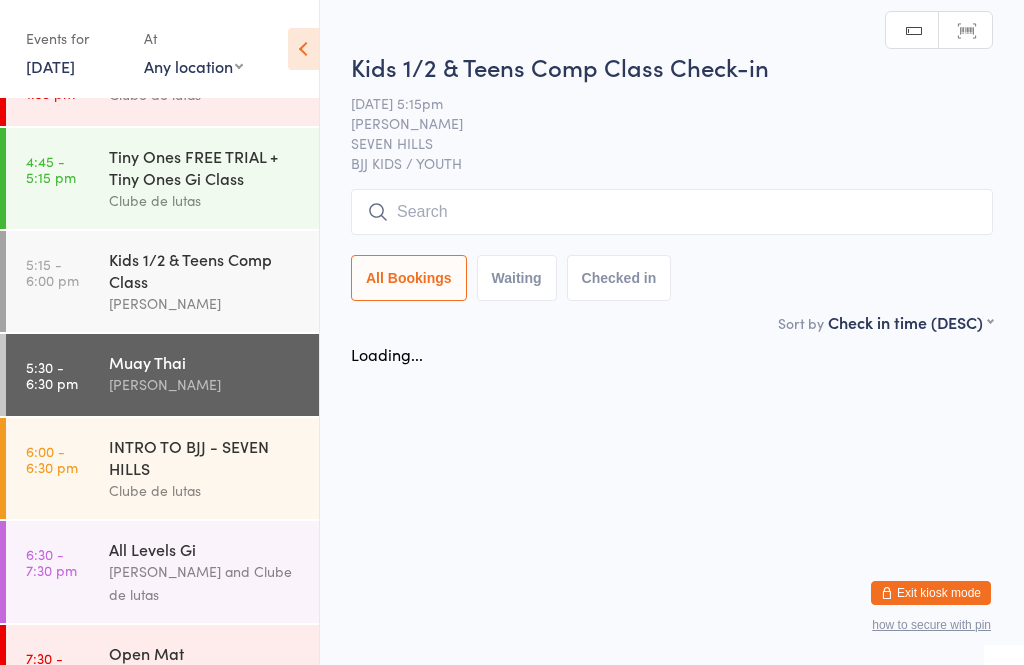 scroll, scrollTop: 0, scrollLeft: 0, axis: both 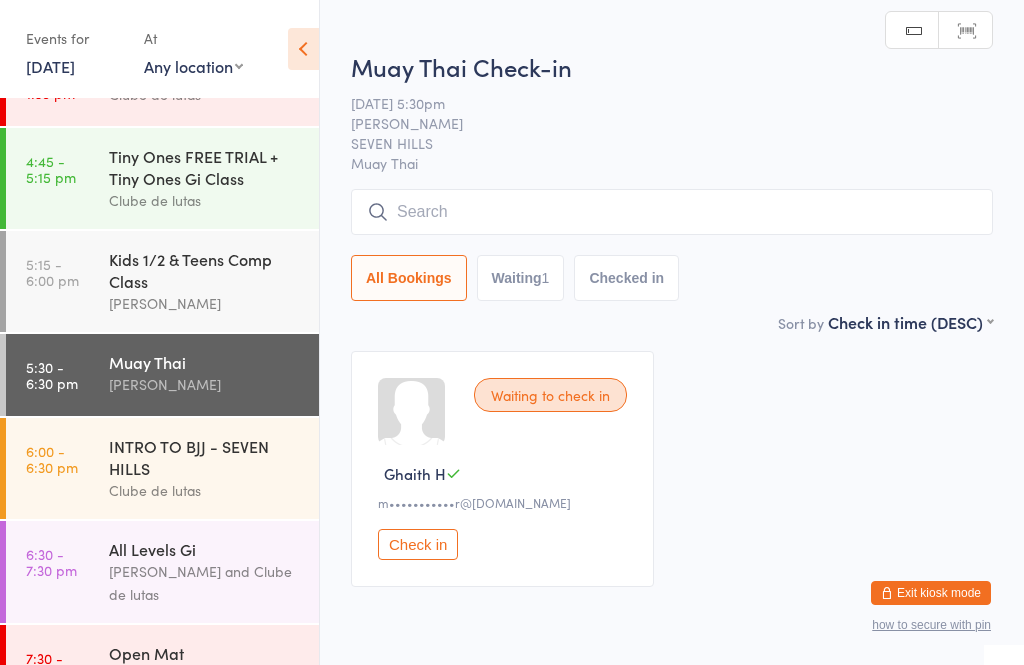 click at bounding box center (672, 212) 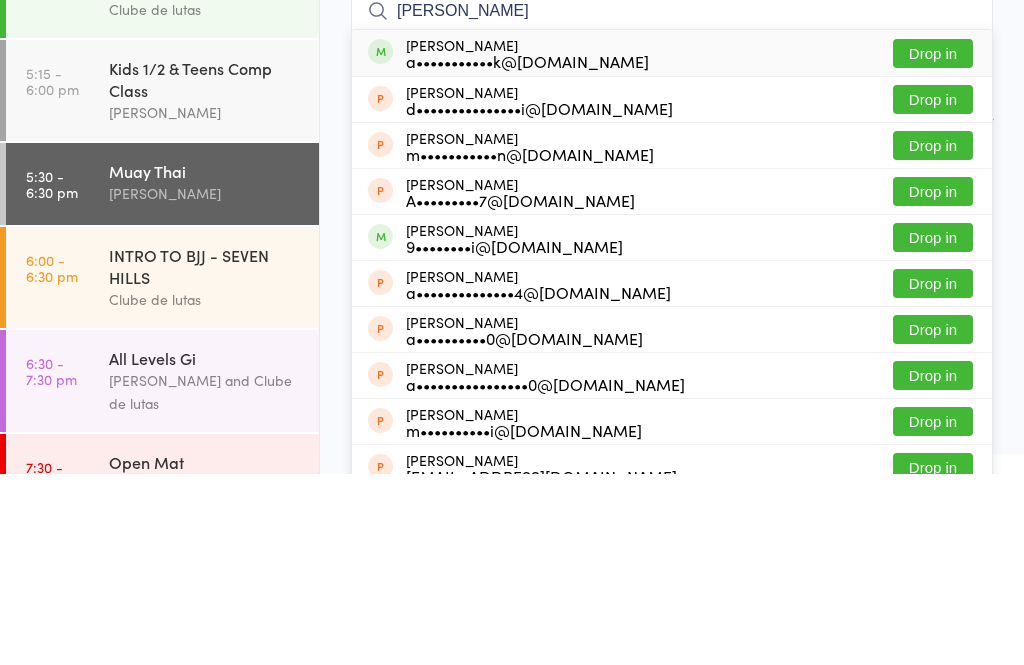 type on "Ali ka" 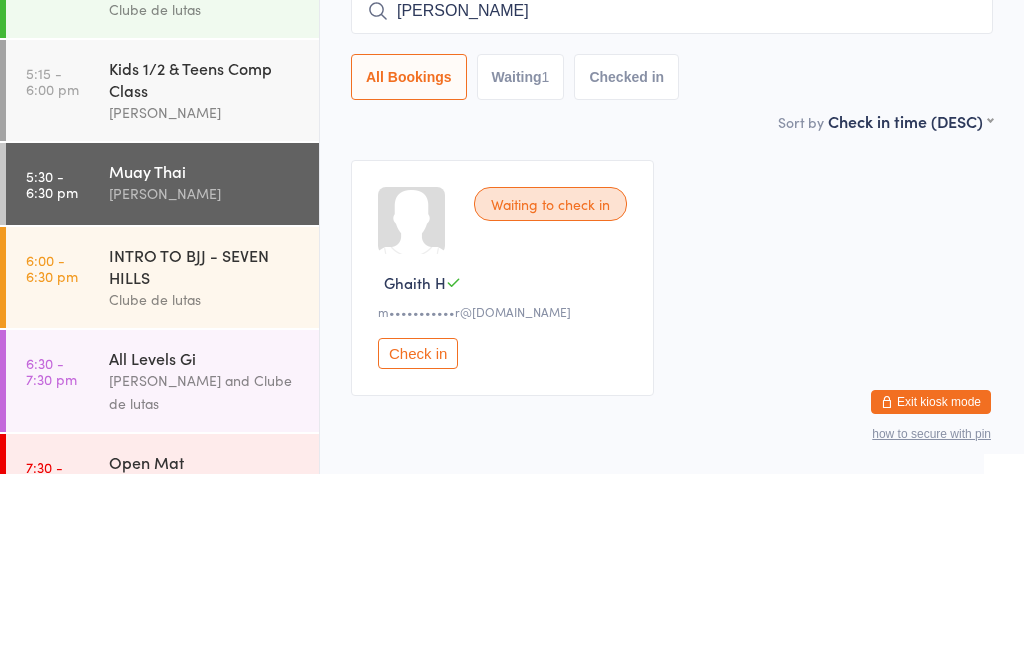 type 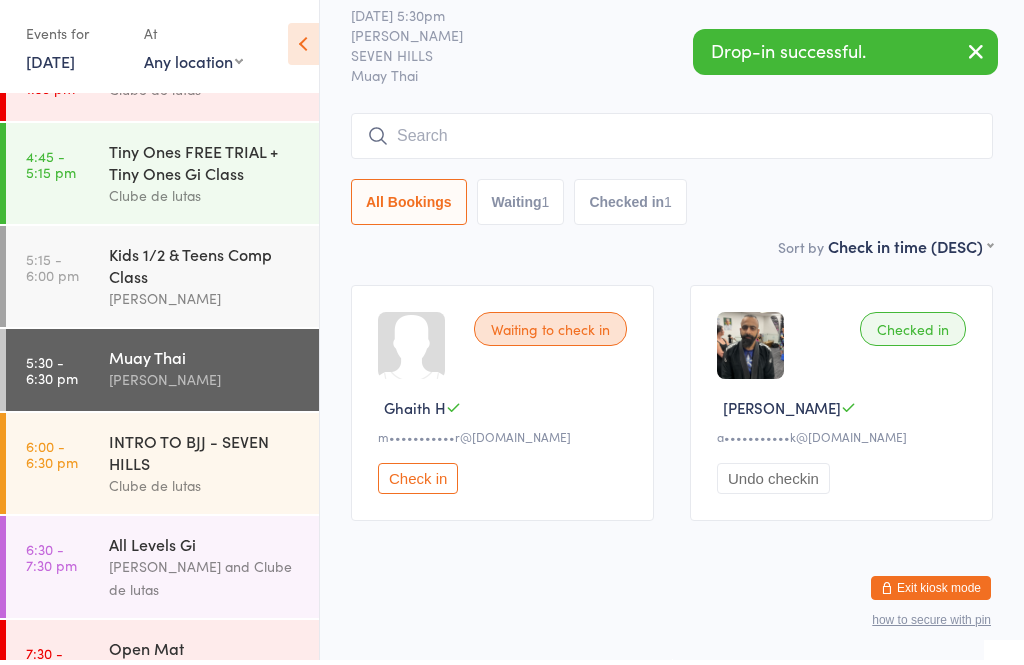 scroll, scrollTop: 72, scrollLeft: 0, axis: vertical 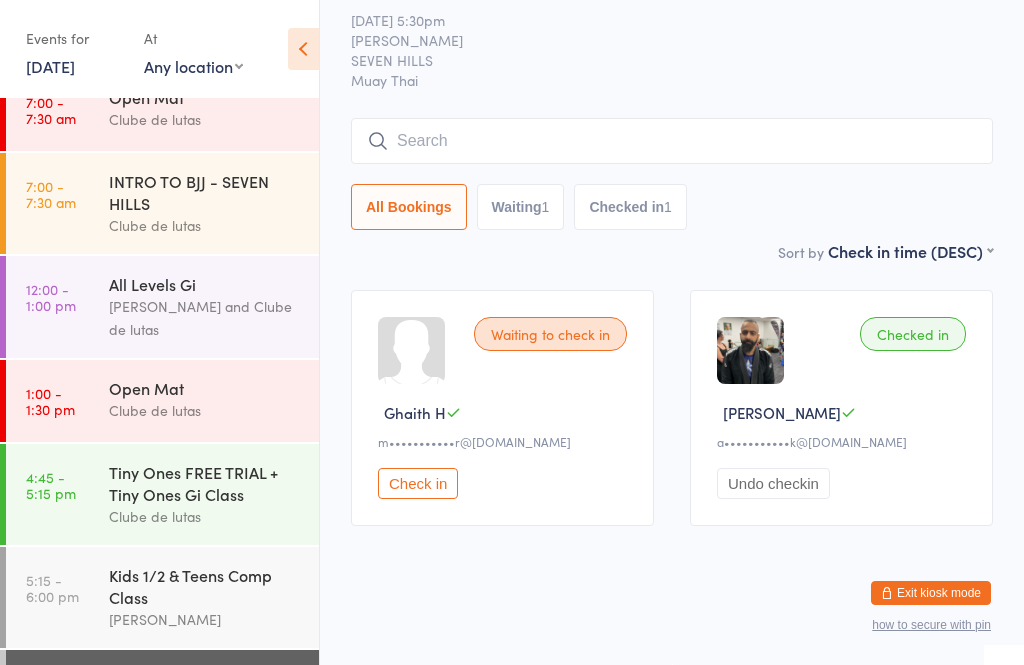 click on "Kids 1/2 & Teens Comp Class" at bounding box center (205, 586) 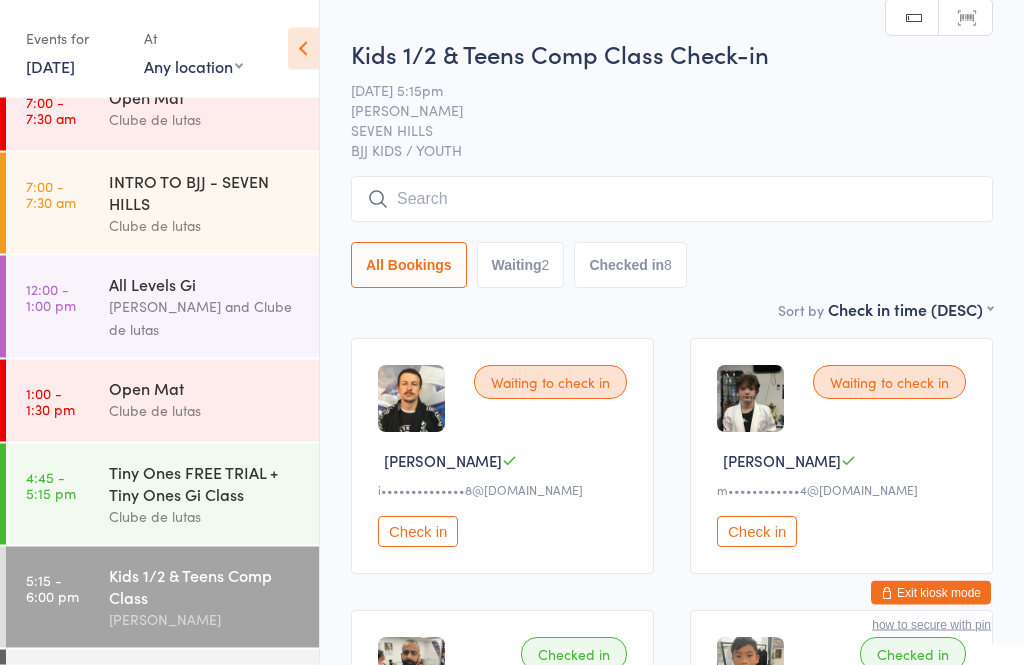 scroll, scrollTop: 0, scrollLeft: 0, axis: both 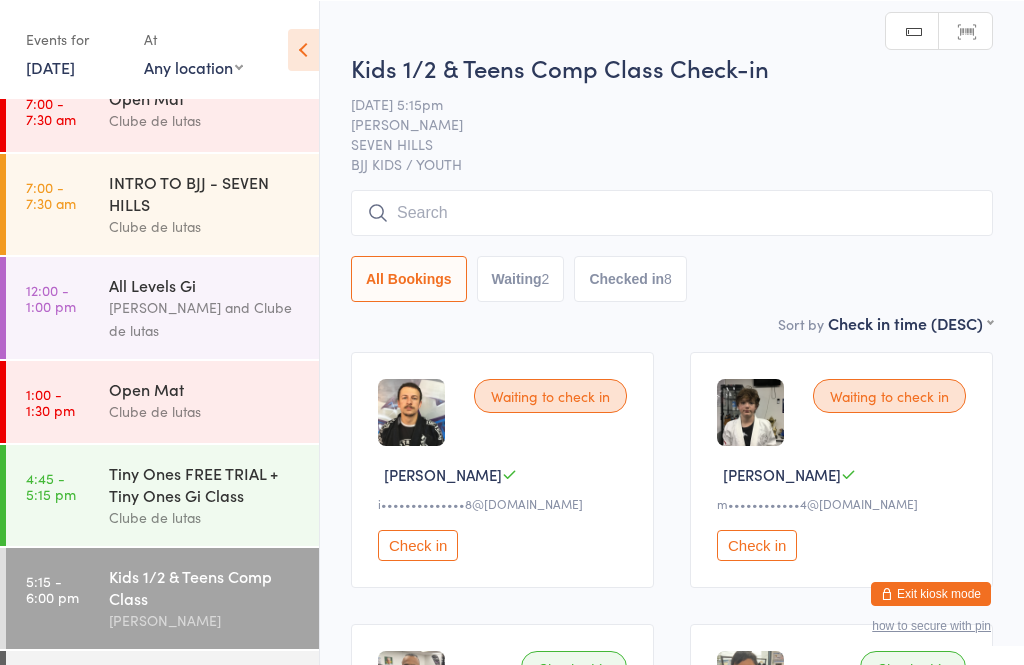 click on "Kids 1/2 & Teens Comp Class" at bounding box center (205, 586) 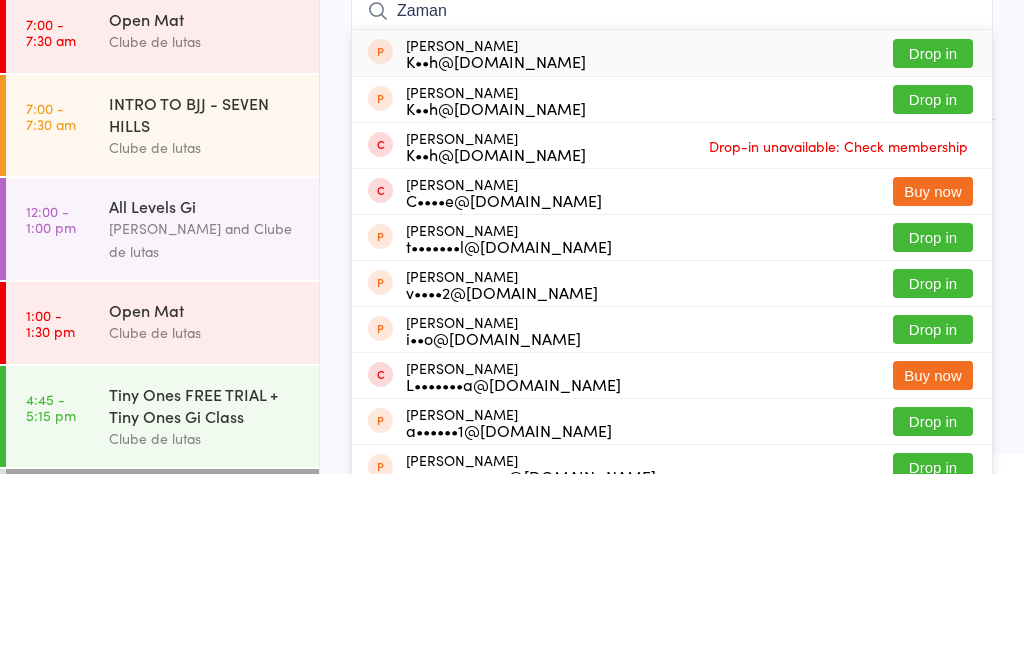 scroll, scrollTop: 0, scrollLeft: 0, axis: both 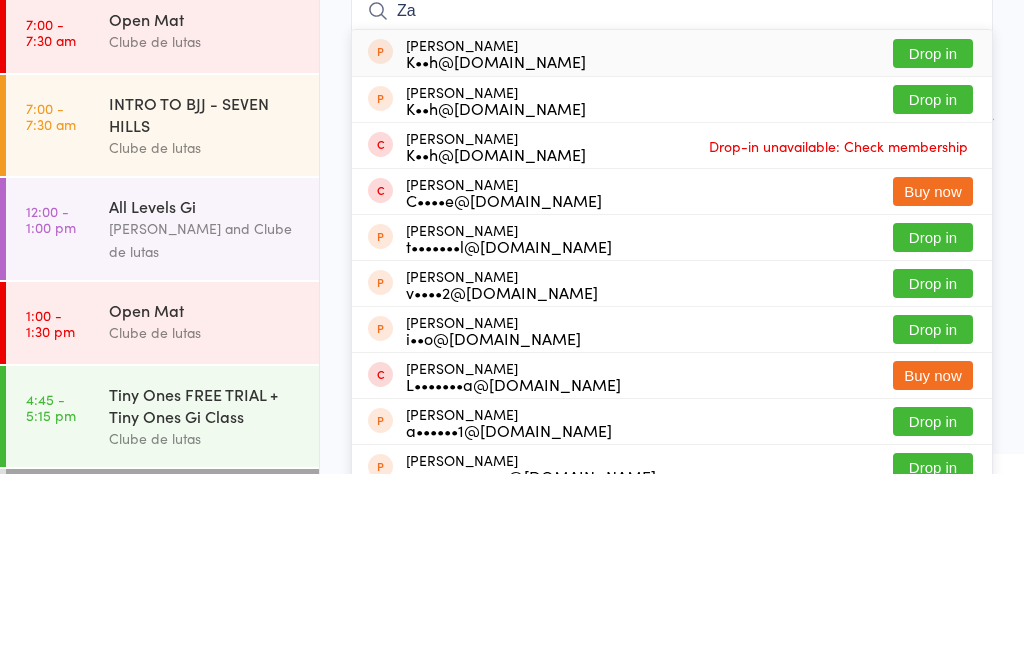 type on "Z" 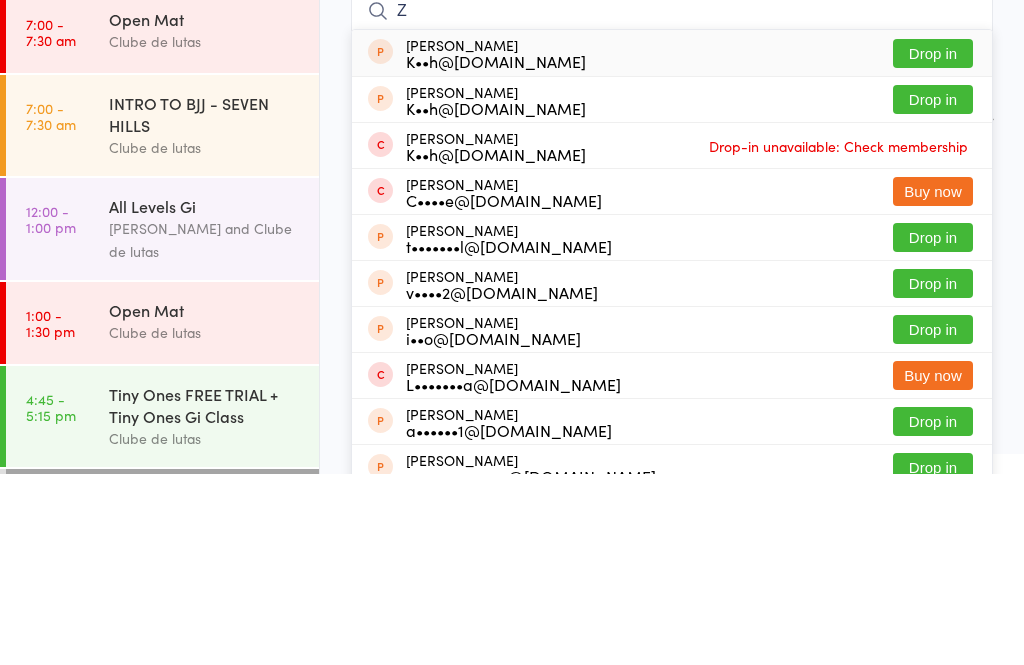 type 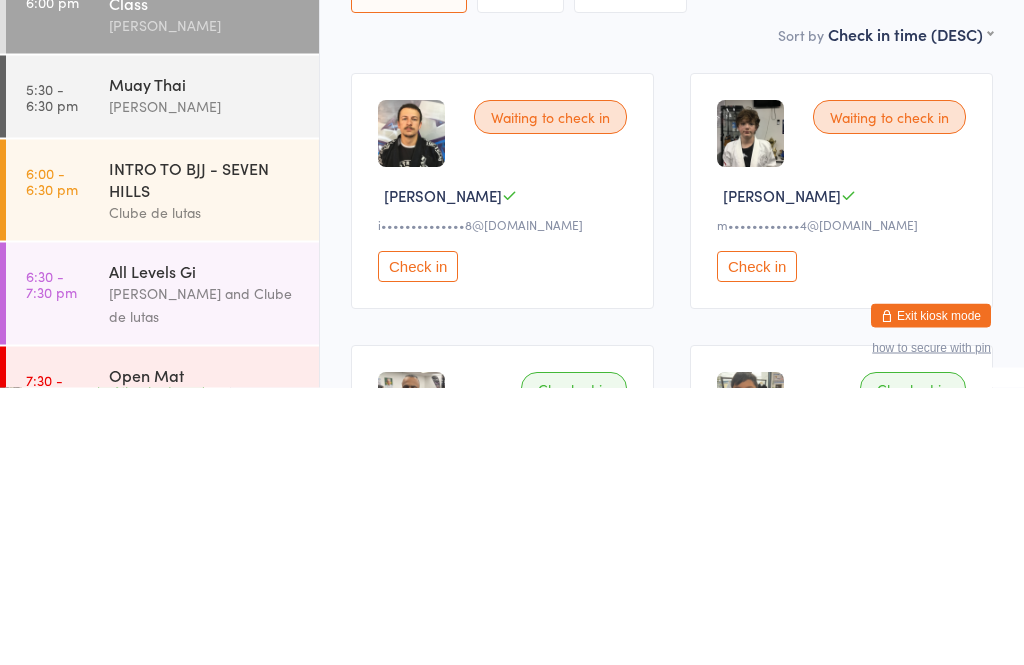 scroll, scrollTop: 429, scrollLeft: 0, axis: vertical 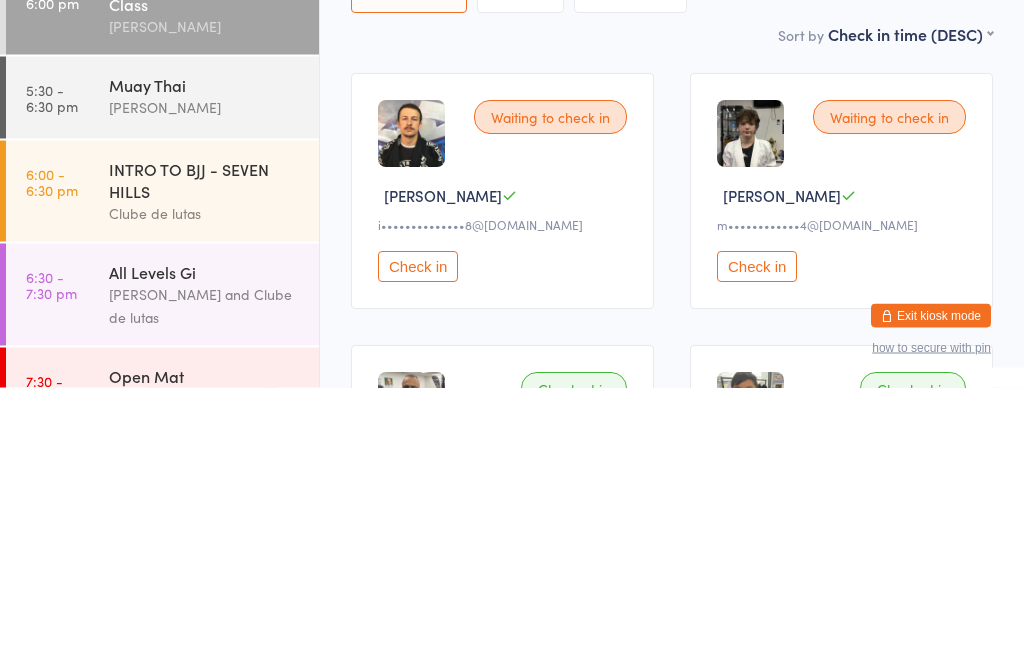 click on "[PERSON_NAME] and Clube de lutas" at bounding box center [205, 583] 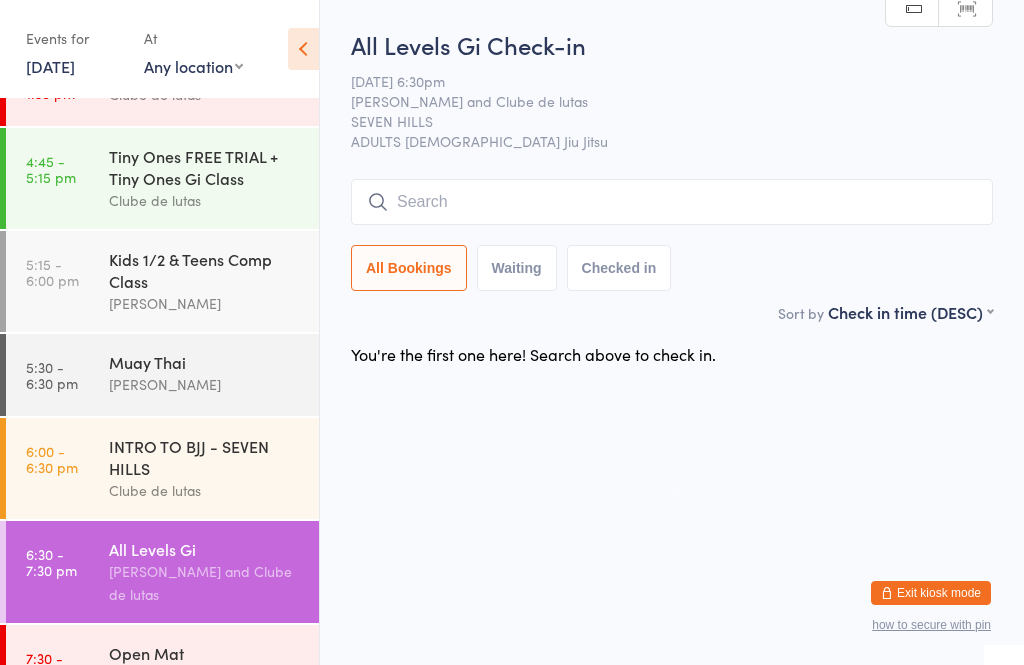 click at bounding box center [672, 202] 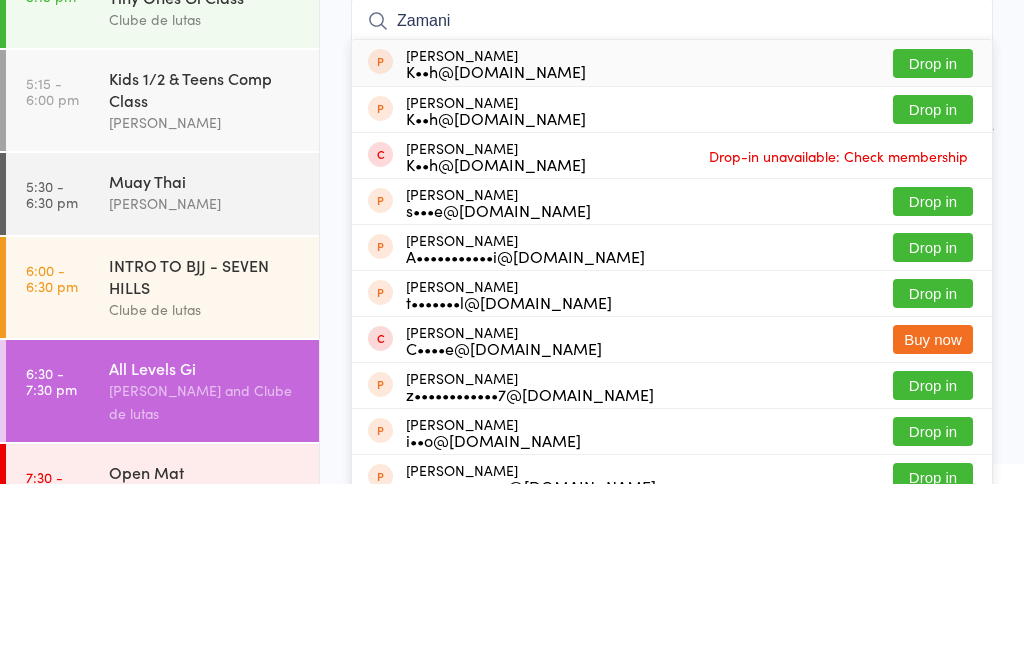 type on "Zamani" 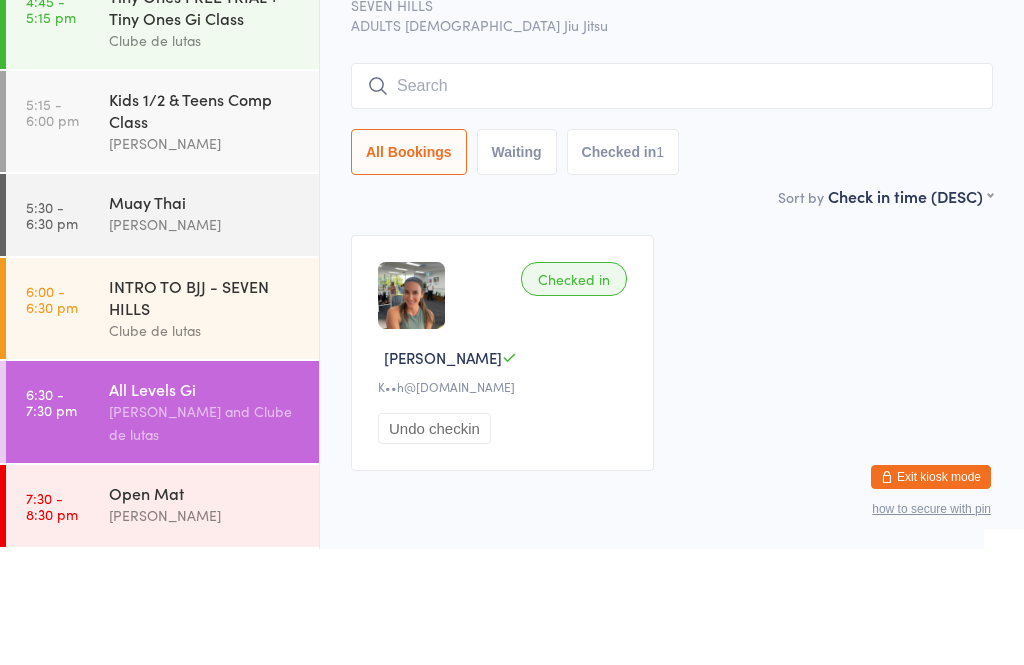 scroll, scrollTop: 493, scrollLeft: 0, axis: vertical 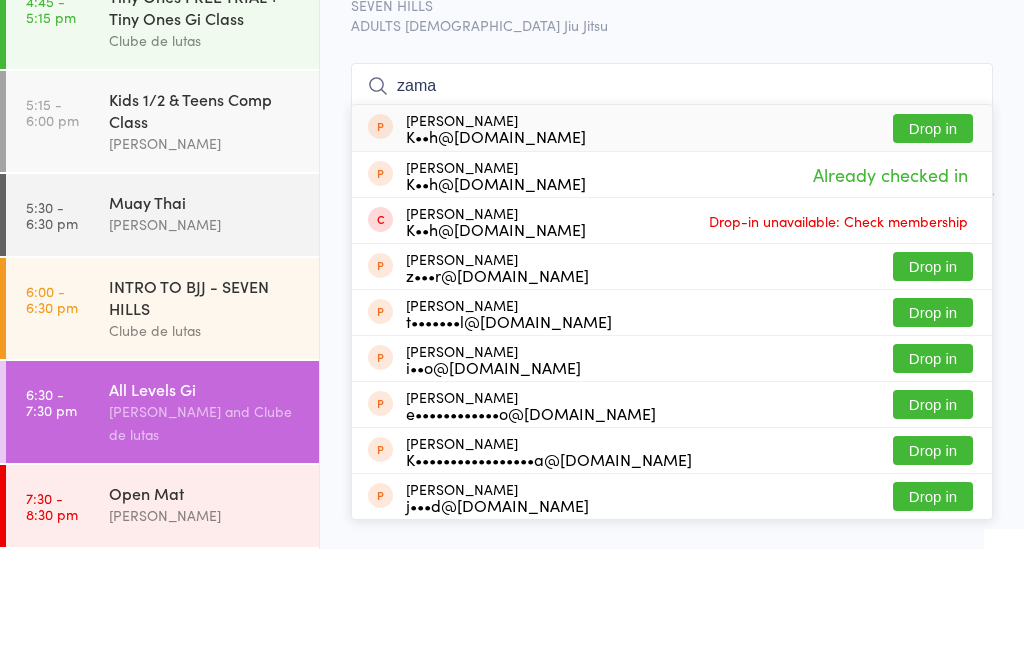 type on "zama" 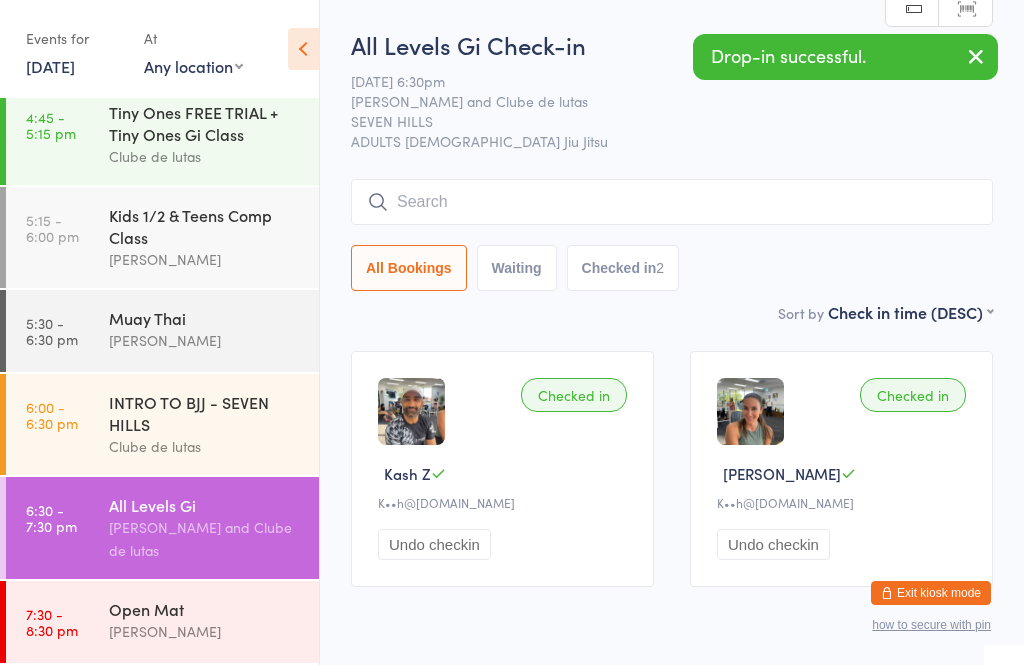 click on "Kids 1/2 & Teens Comp Class" at bounding box center [205, 226] 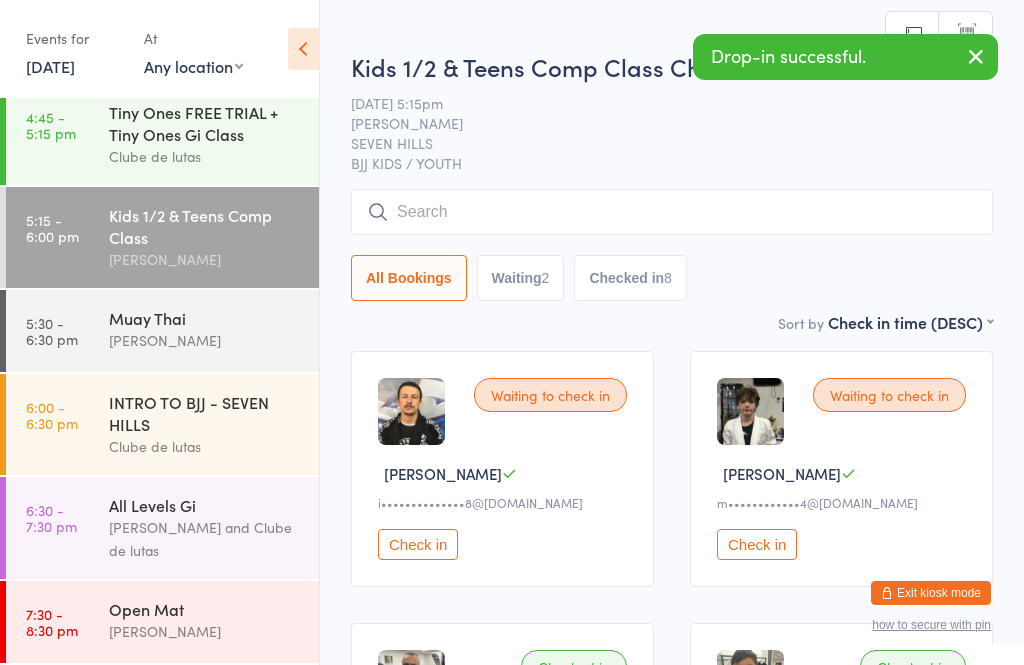 click at bounding box center (672, 212) 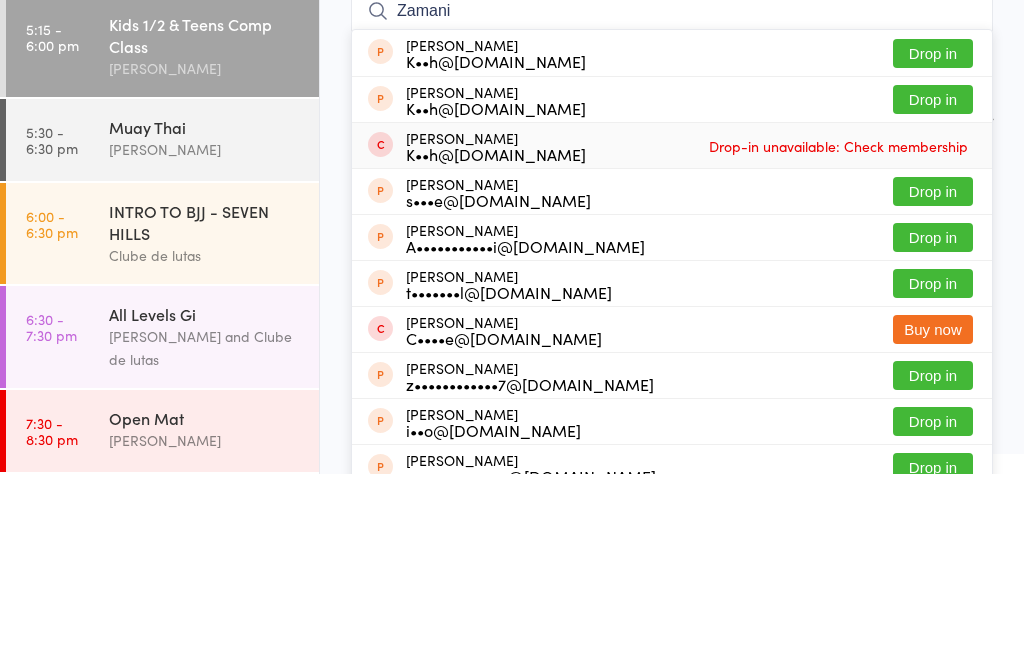 type on "Zamani" 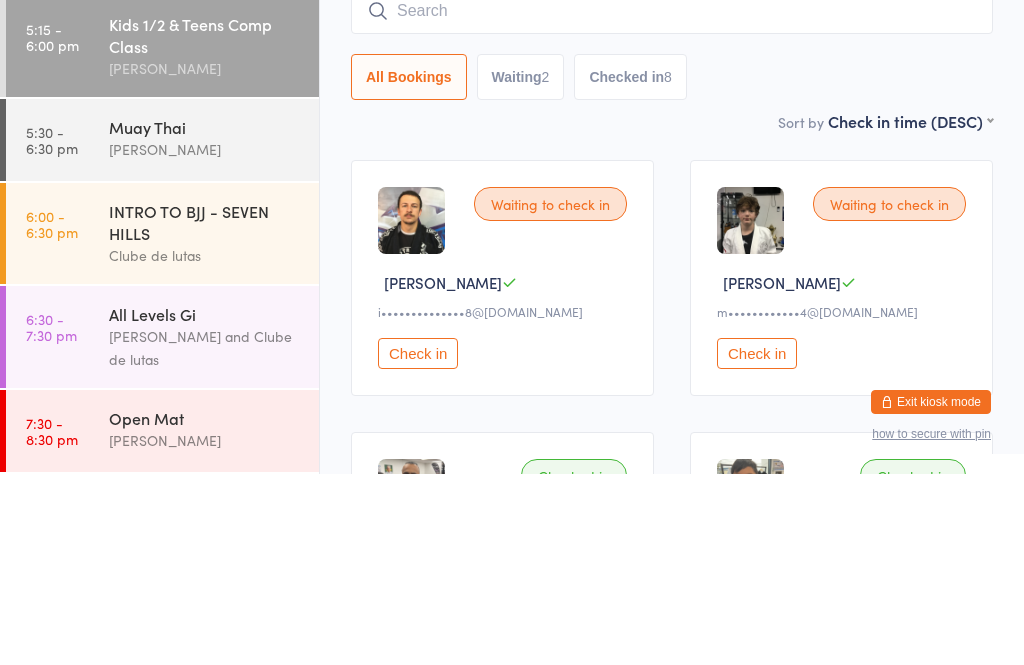 scroll, scrollTop: 429, scrollLeft: 0, axis: vertical 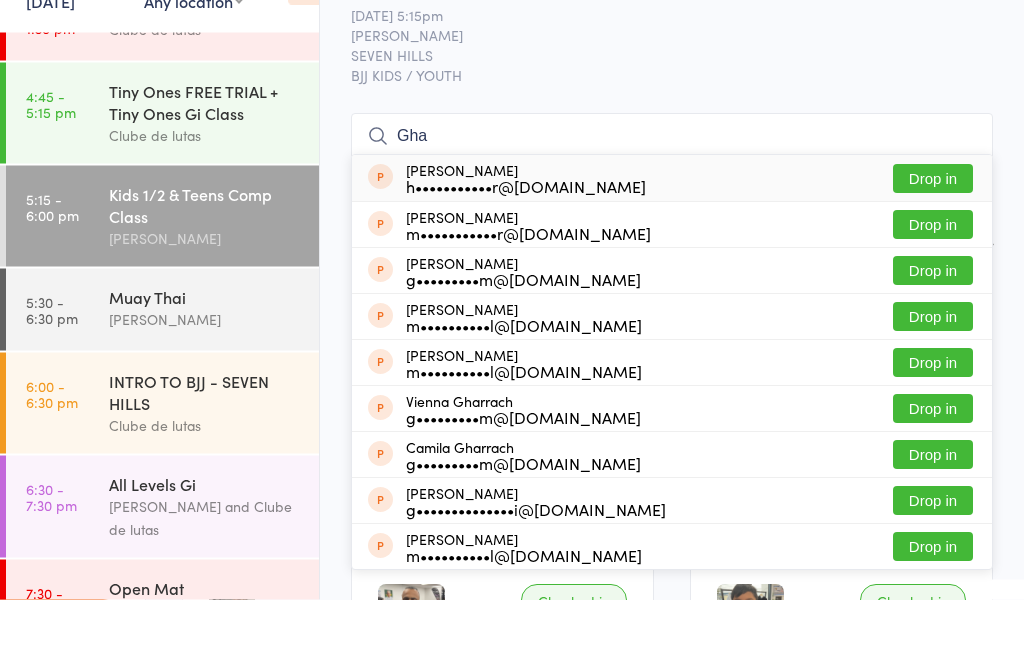 type on "Gha" 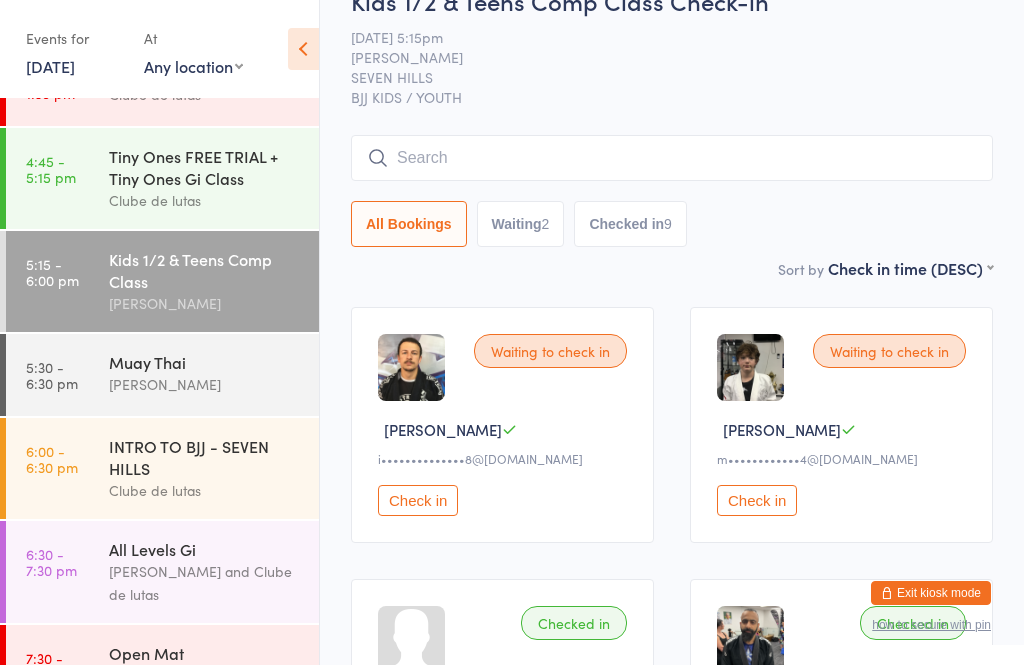 scroll, scrollTop: 43, scrollLeft: 0, axis: vertical 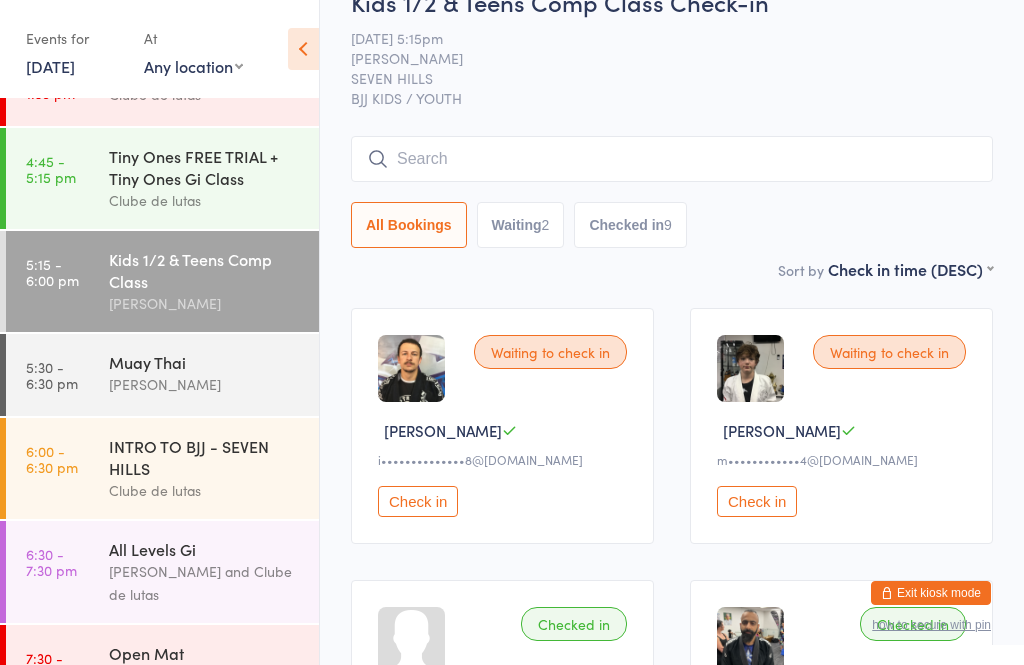 click at bounding box center (672, 159) 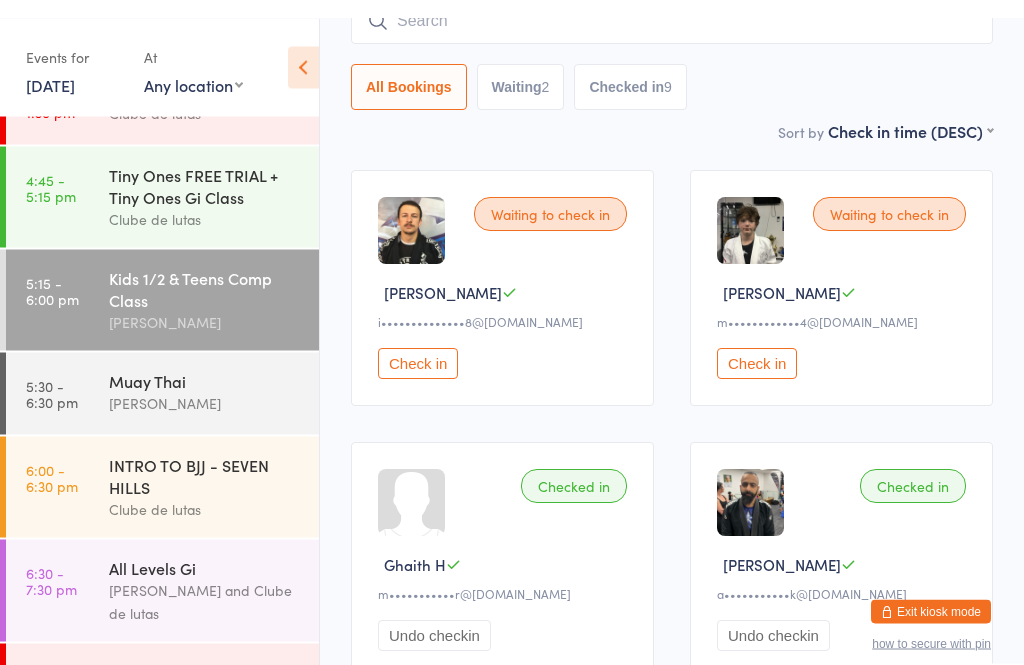 scroll, scrollTop: 200, scrollLeft: 0, axis: vertical 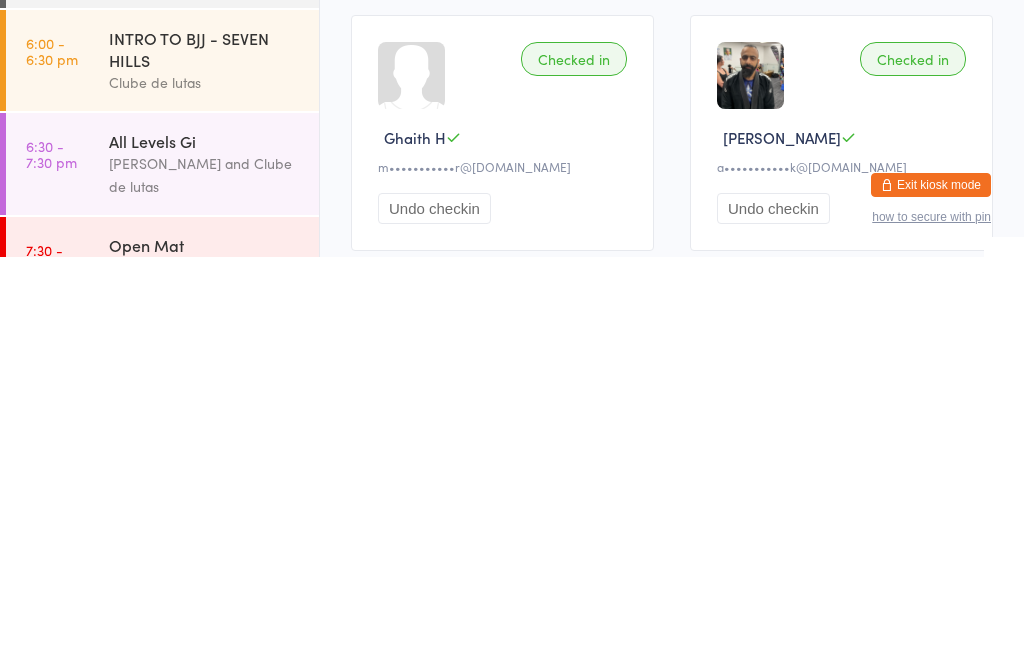 click on "Exit kiosk mode" at bounding box center (931, 593) 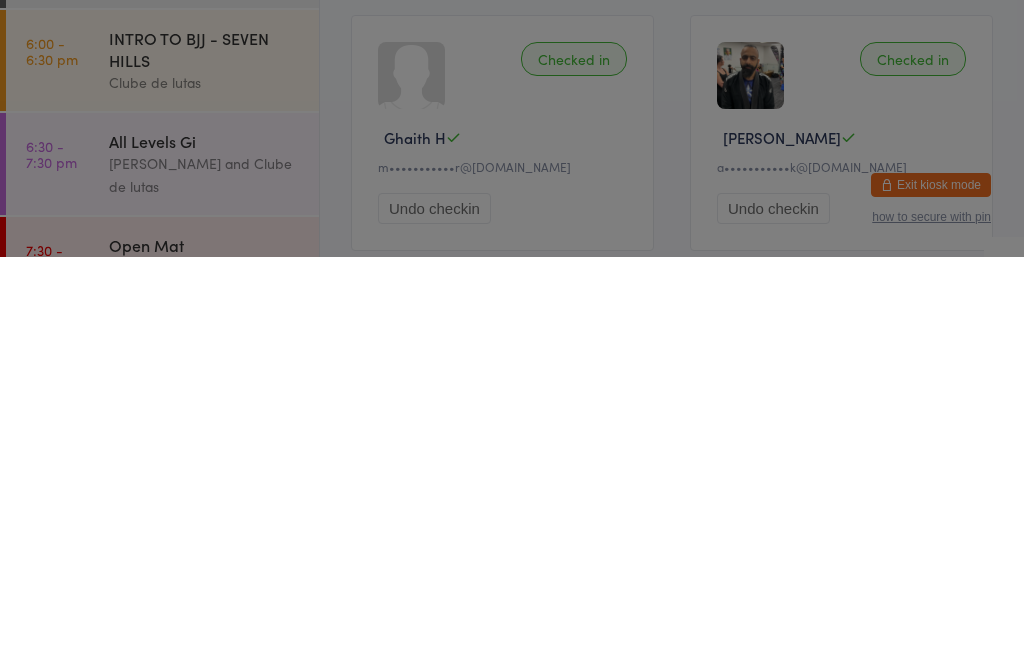 scroll, scrollTop: 608, scrollLeft: 0, axis: vertical 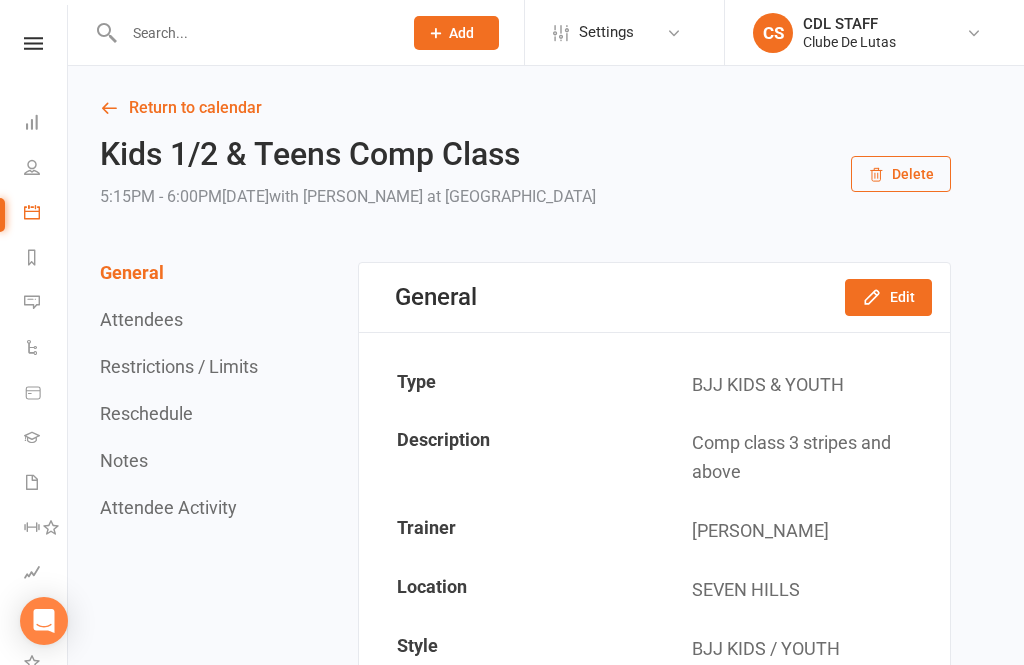 click at bounding box center (33, 43) 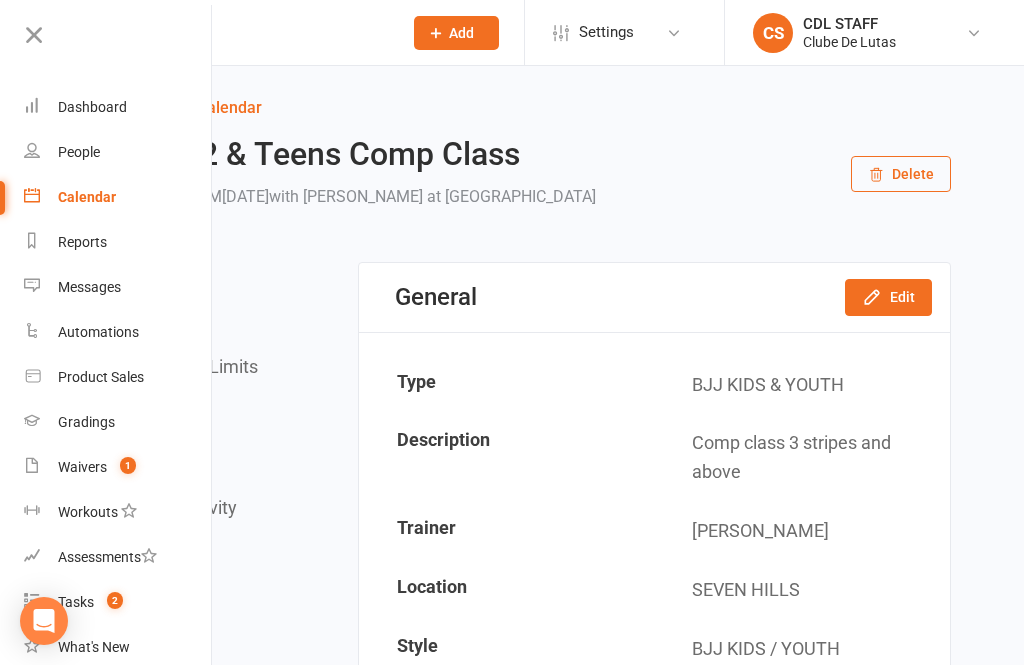 scroll, scrollTop: 0, scrollLeft: 0, axis: both 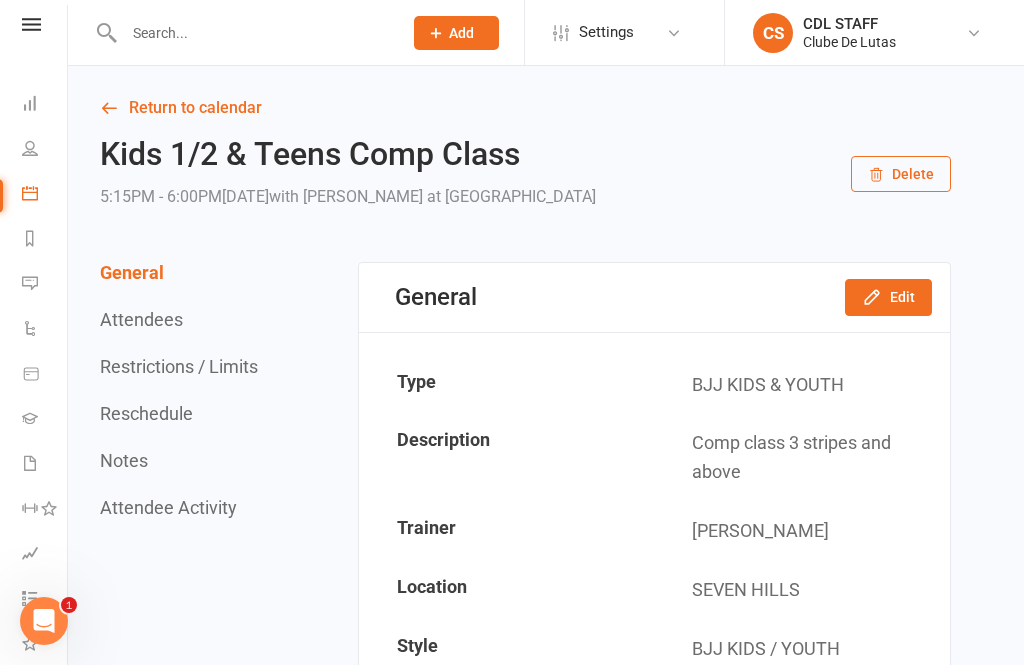 click at bounding box center [31, 24] 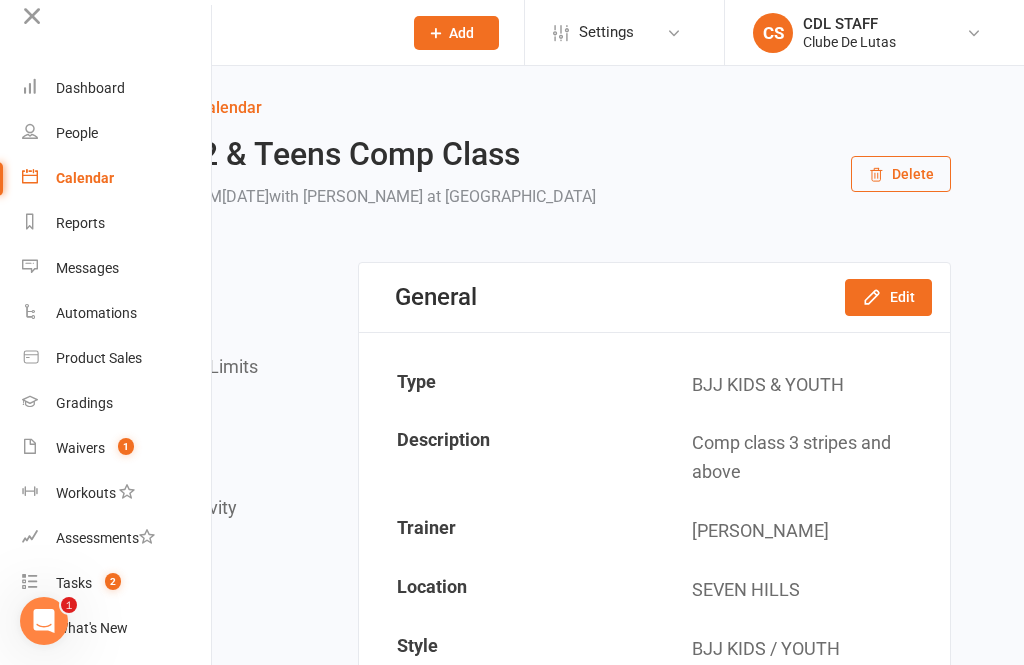 click at bounding box center (114, 23) 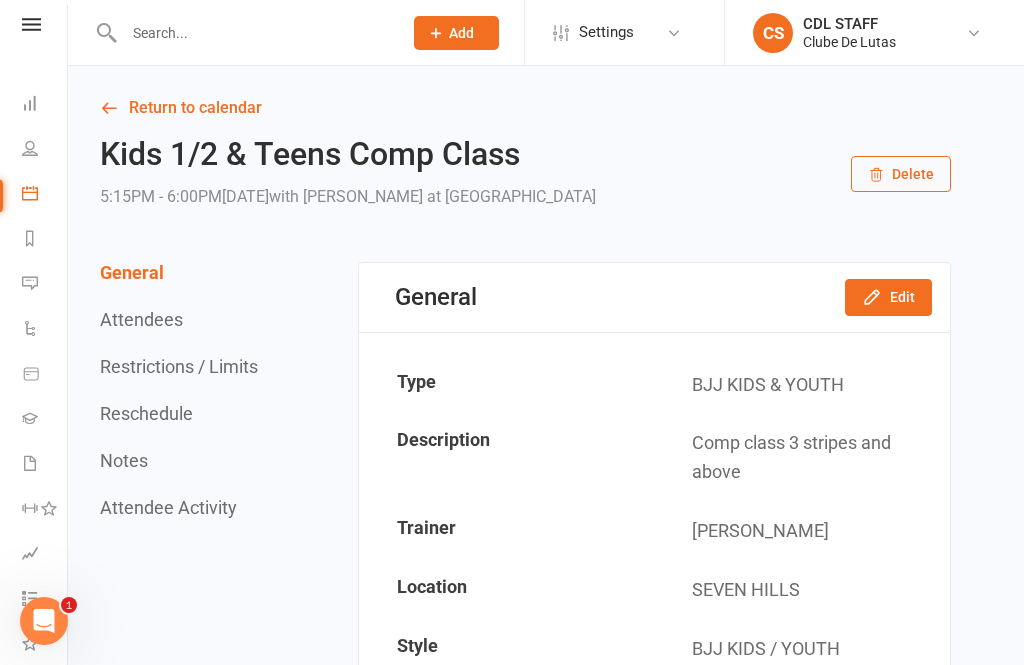 click at bounding box center [31, 24] 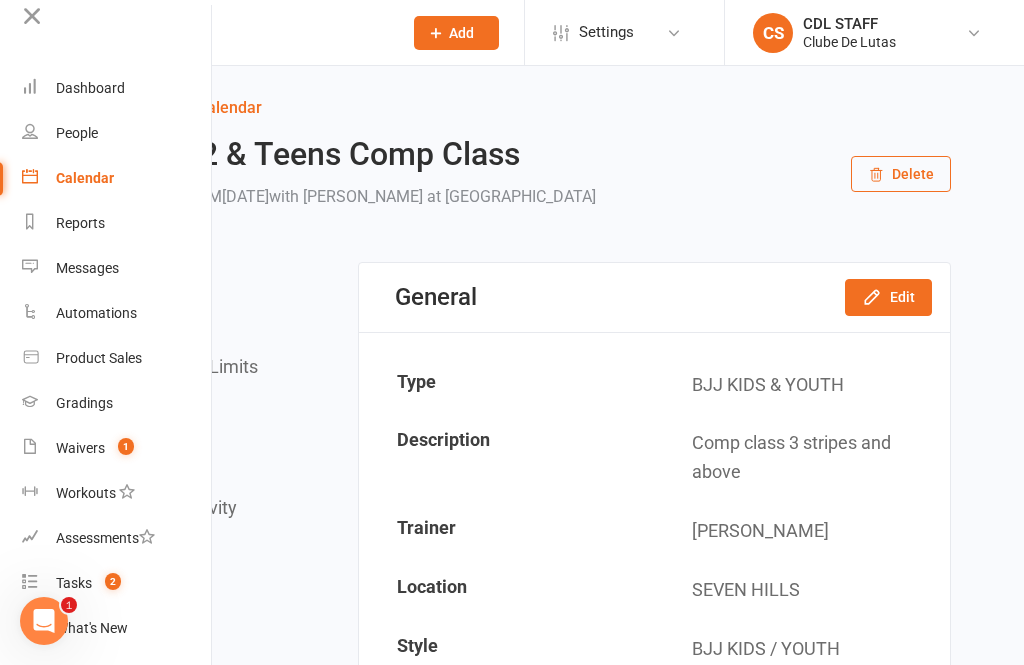 click on "People" at bounding box center (77, 133) 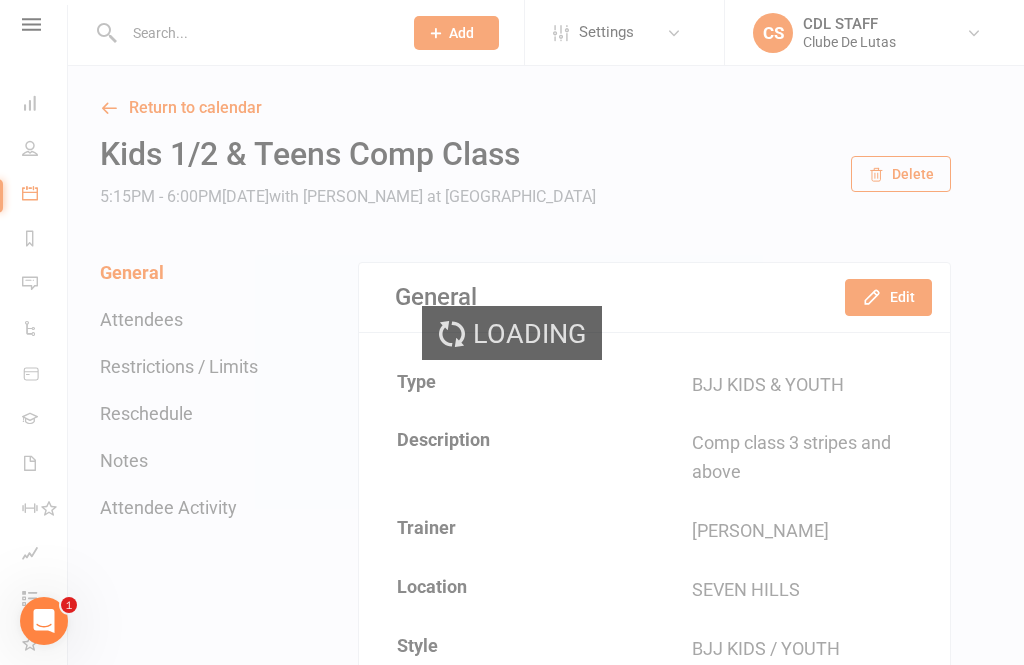 select on "100" 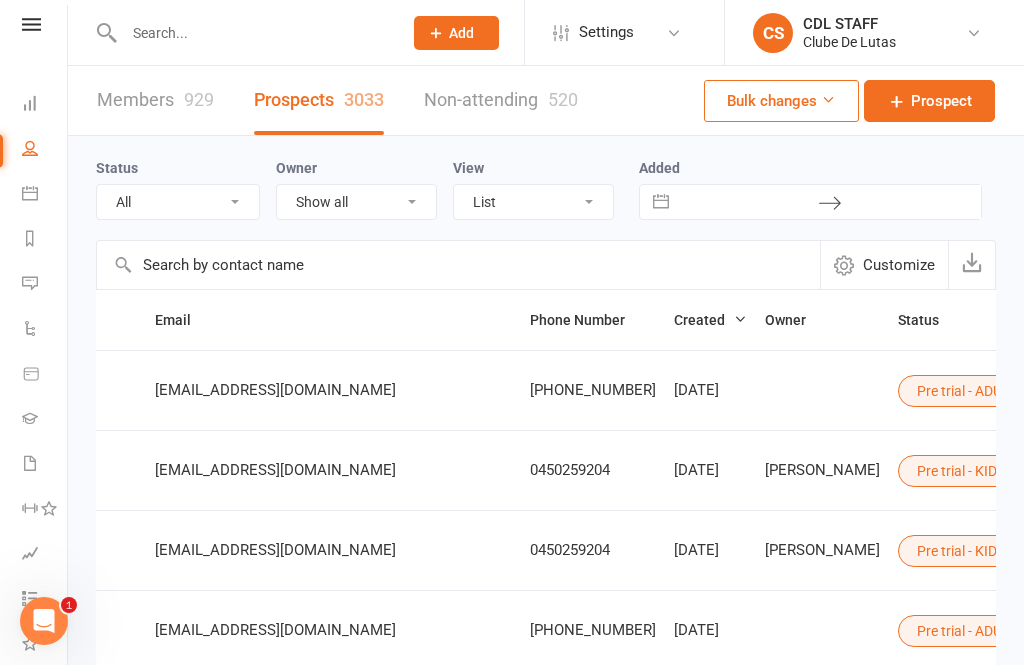 scroll, scrollTop: 0, scrollLeft: 322, axis: horizontal 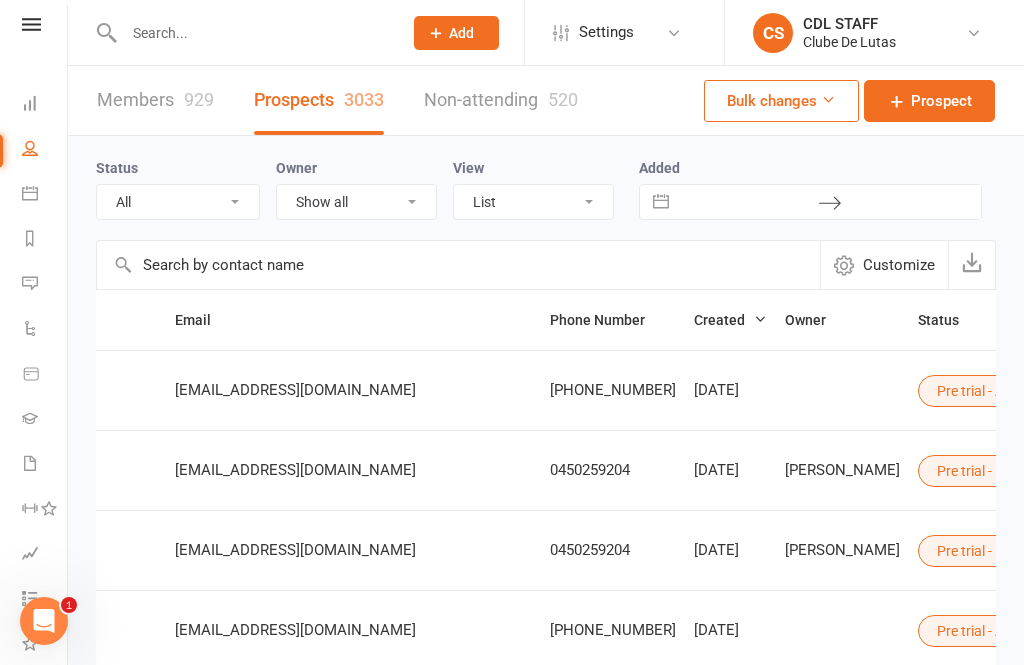 click on "Pre trial - ADULTS" at bounding box center (999, 391) 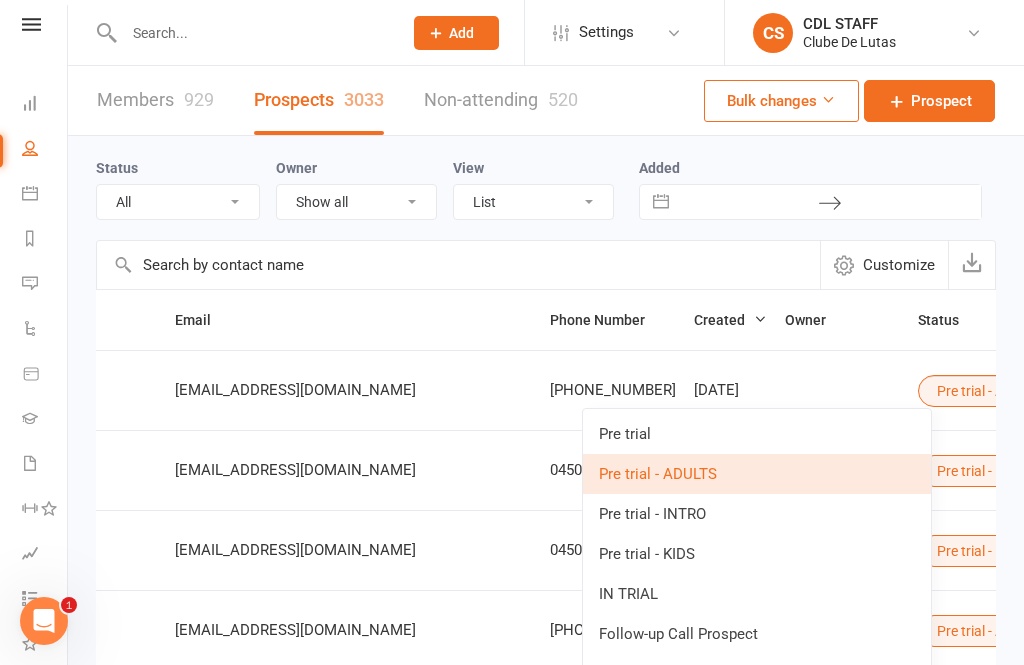 click on "IN TRIAL" at bounding box center (757, 594) 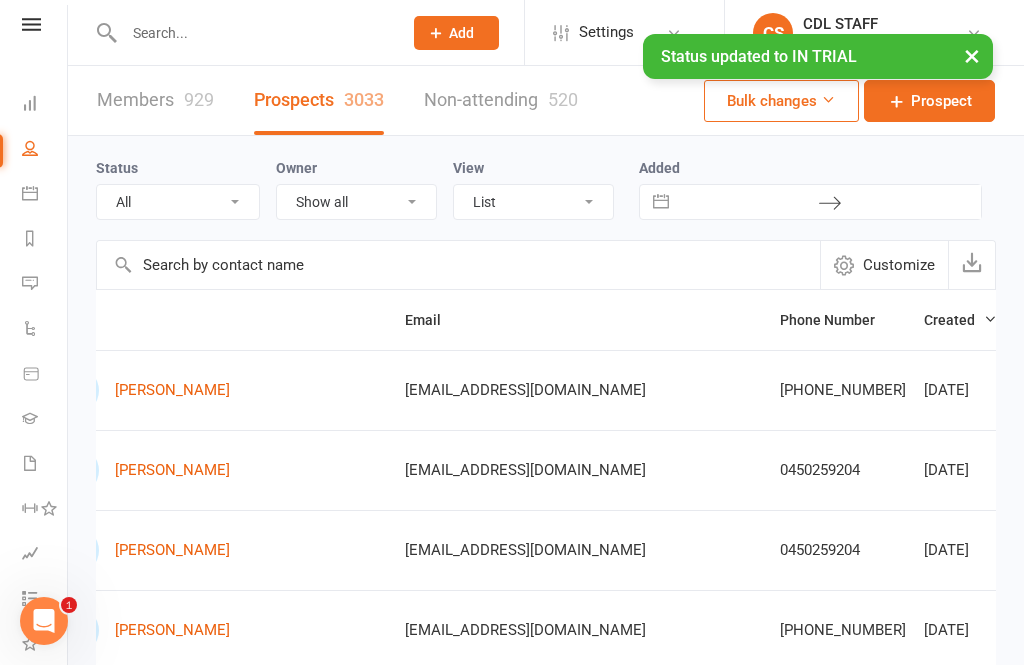 scroll, scrollTop: 0, scrollLeft: 0, axis: both 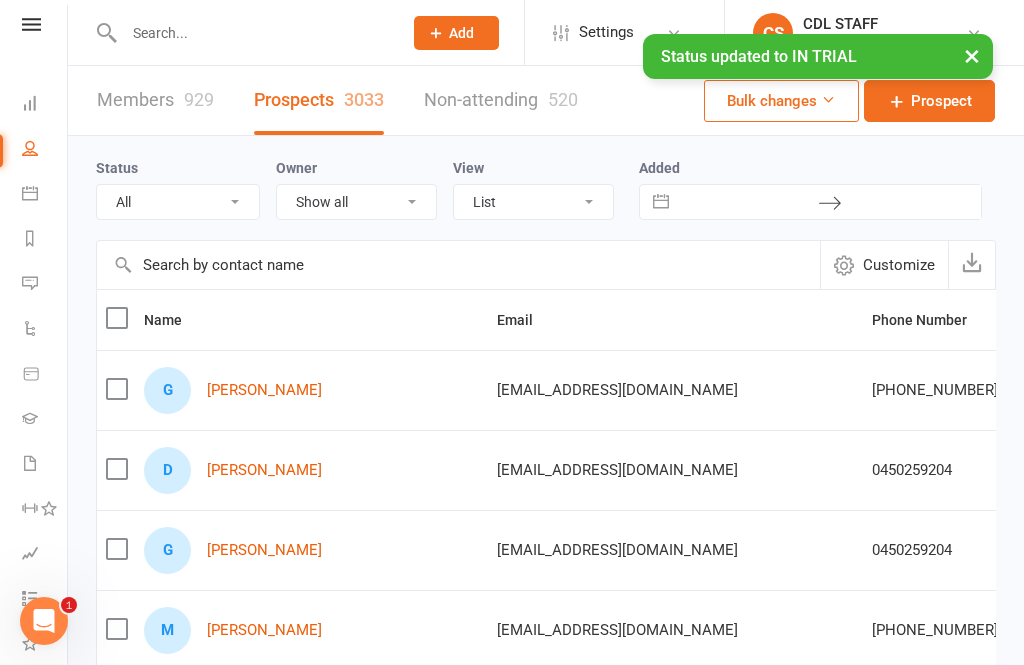 click on "Ghaith Hajar" at bounding box center (264, 390) 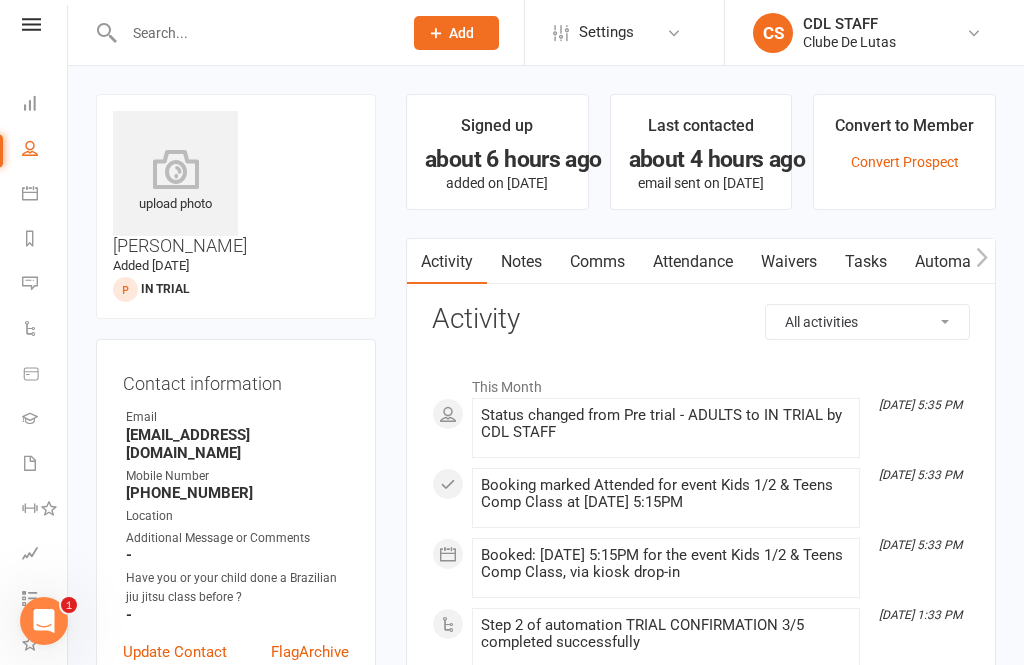 click on "Waivers" at bounding box center [789, 262] 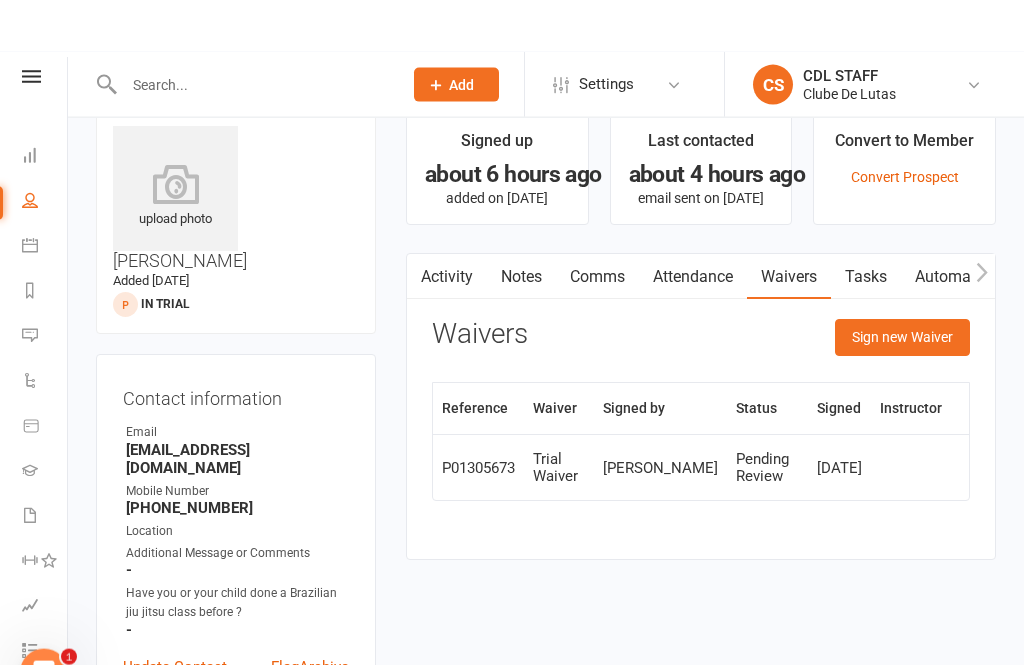 scroll, scrollTop: 0, scrollLeft: 0, axis: both 